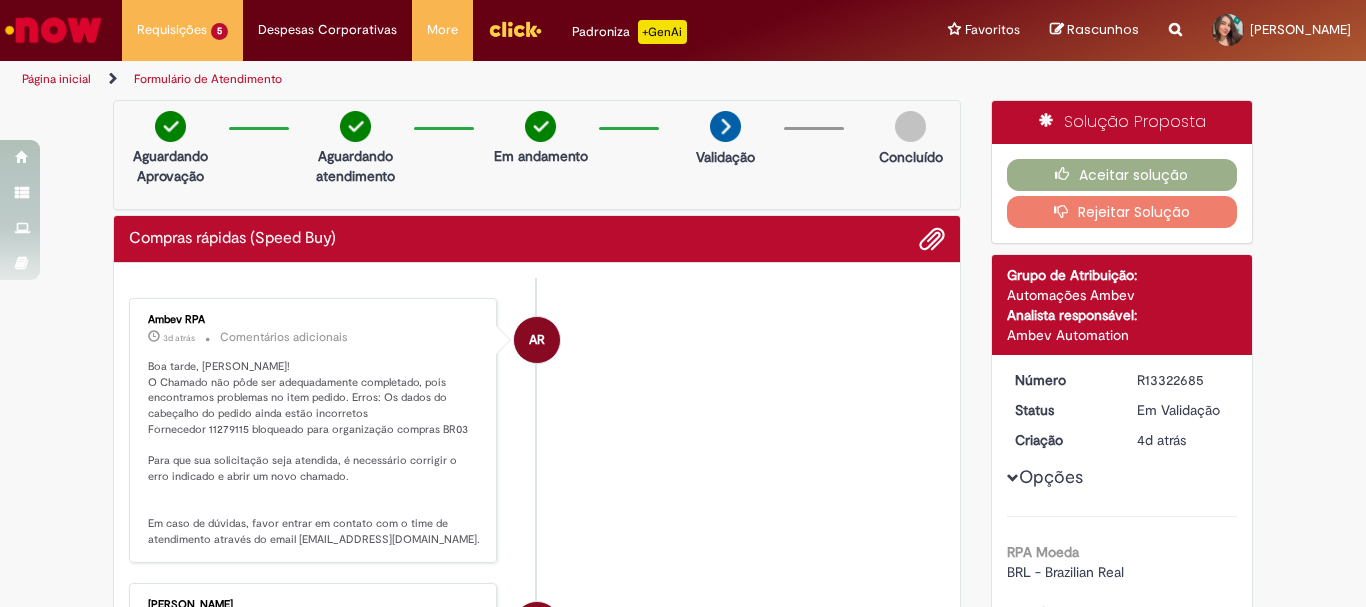 scroll, scrollTop: 0, scrollLeft: 0, axis: both 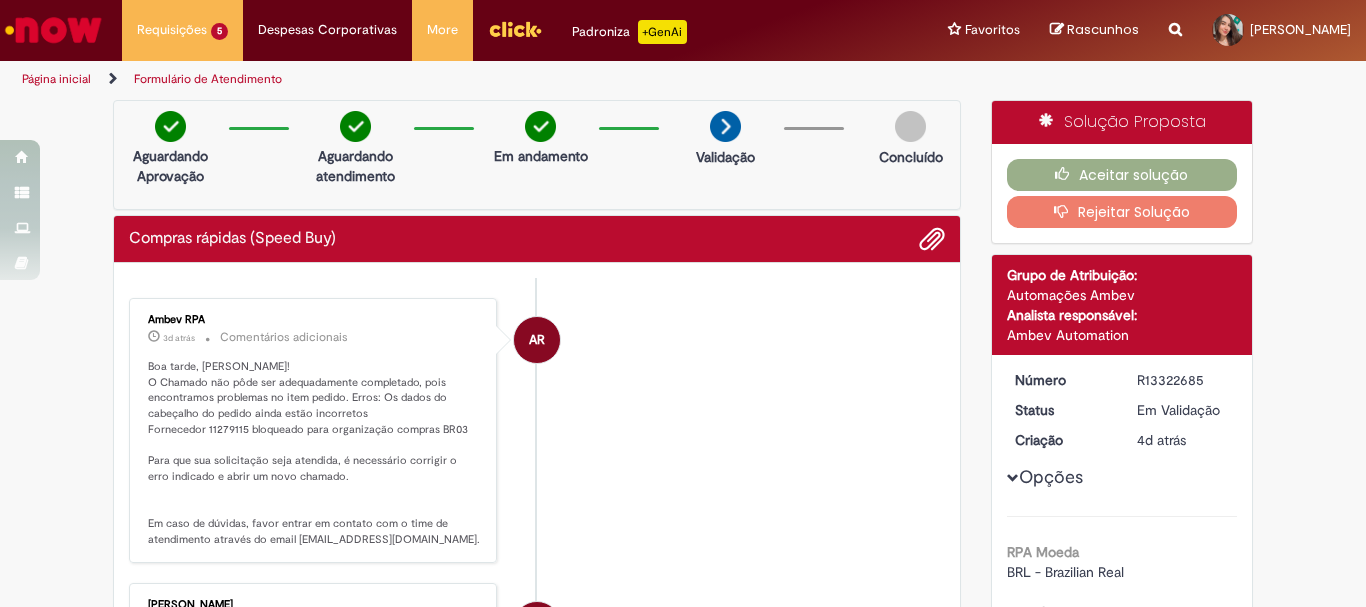 click at bounding box center (53, 30) 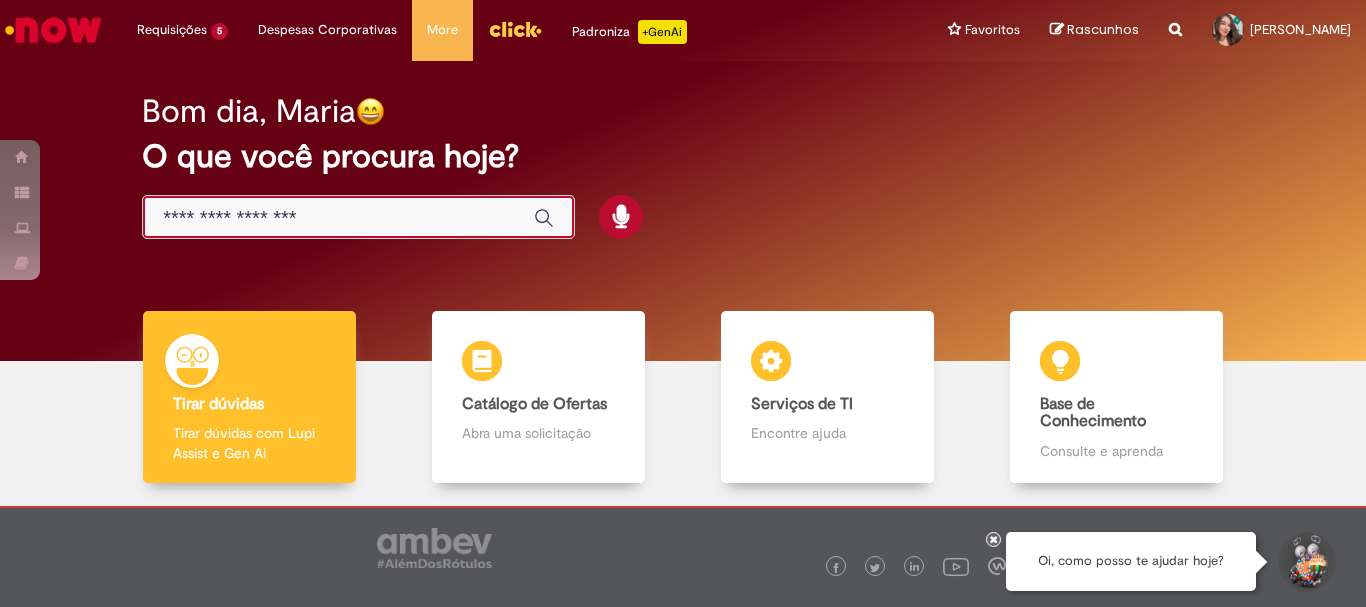scroll, scrollTop: 0, scrollLeft: 0, axis: both 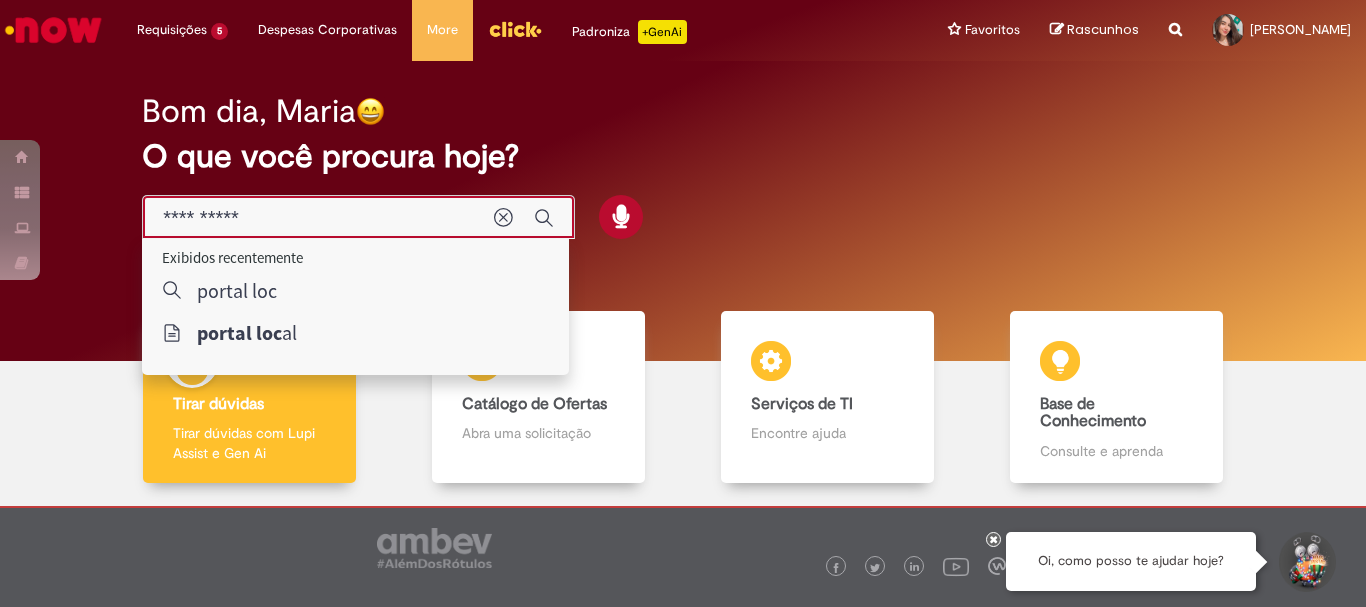 type on "**********" 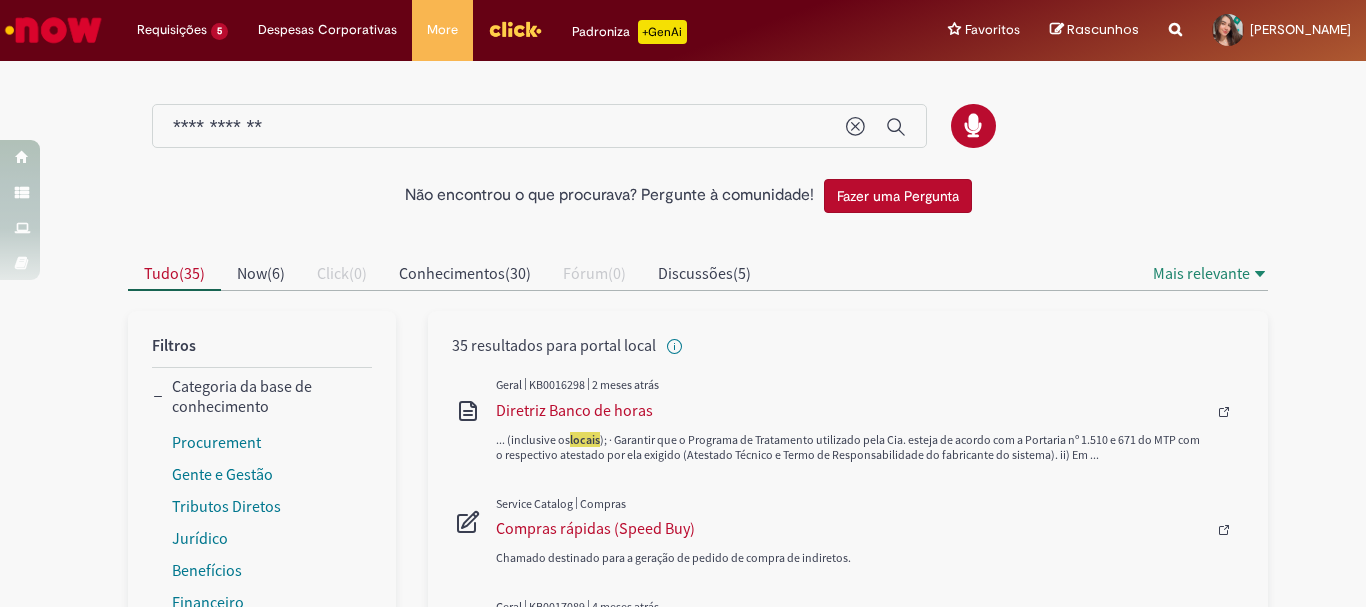 scroll, scrollTop: 200, scrollLeft: 0, axis: vertical 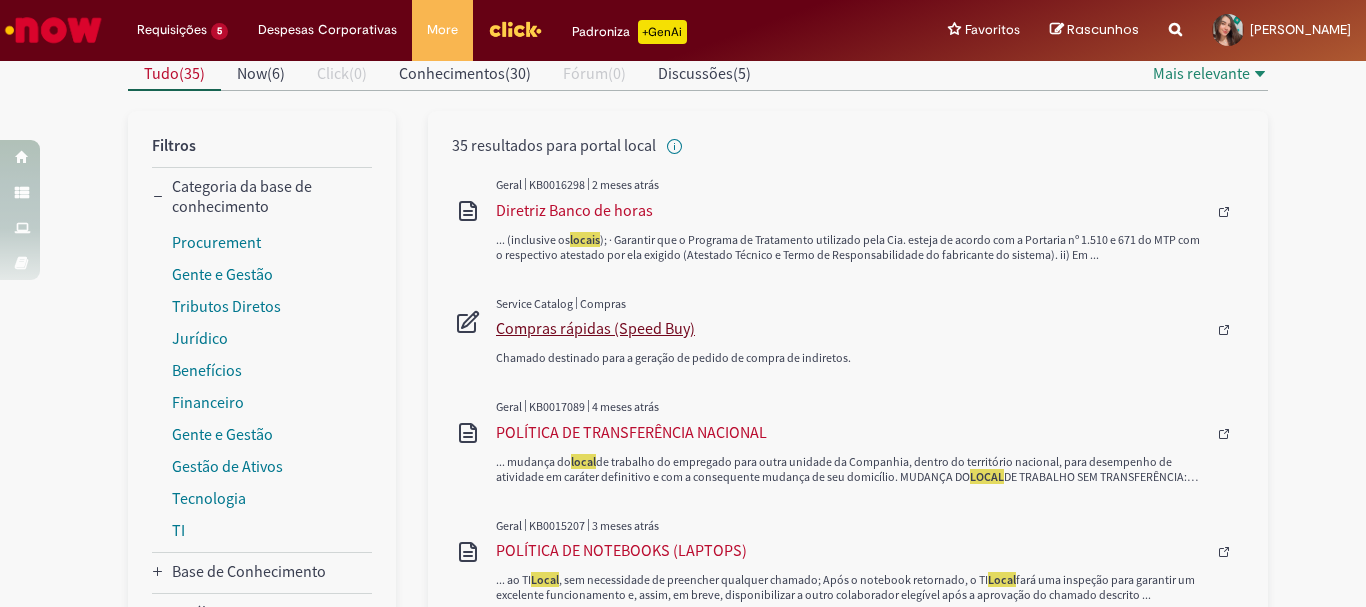 type 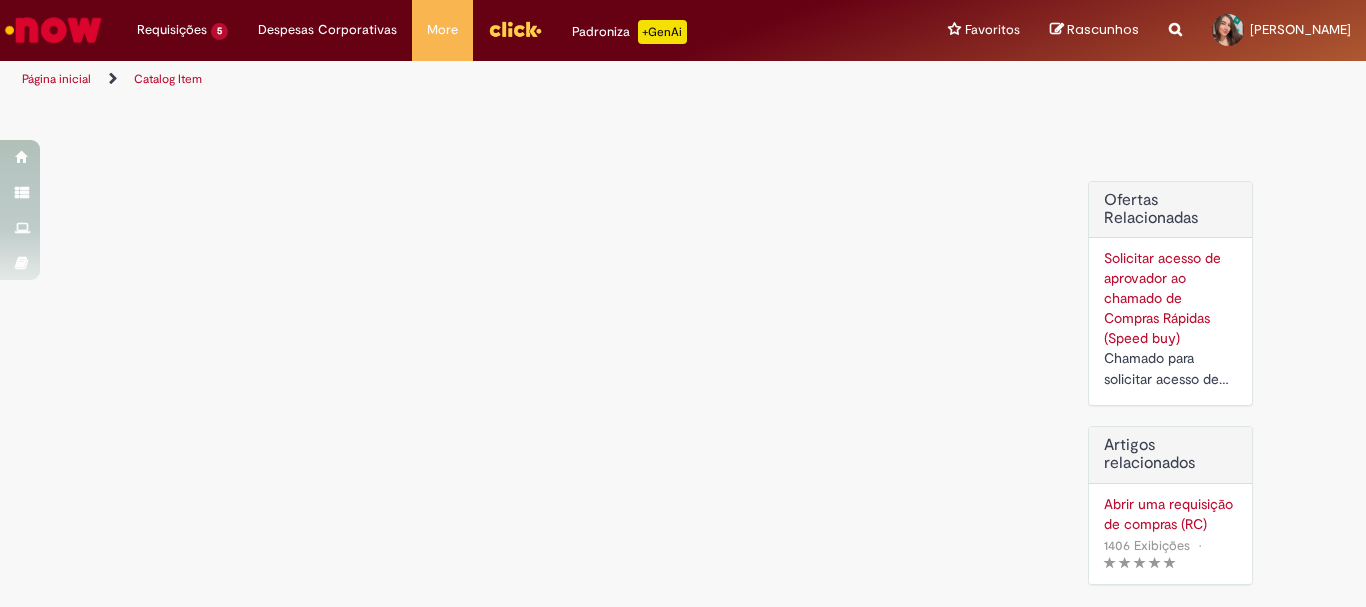 scroll, scrollTop: 0, scrollLeft: 0, axis: both 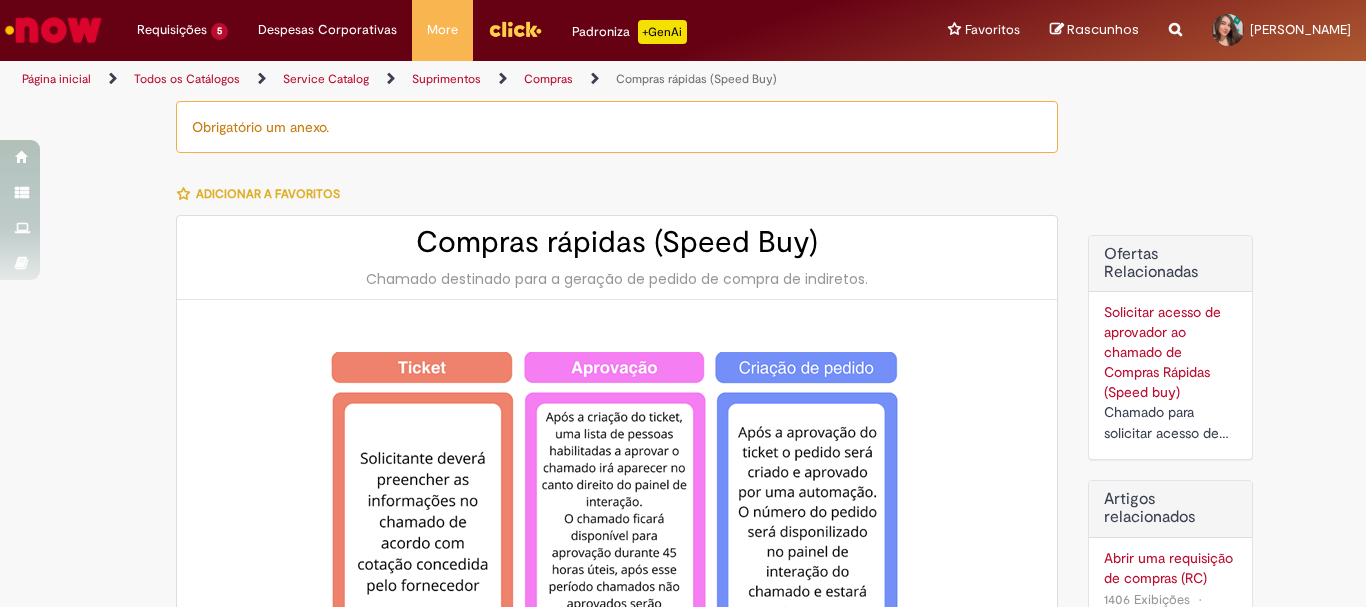 type on "********" 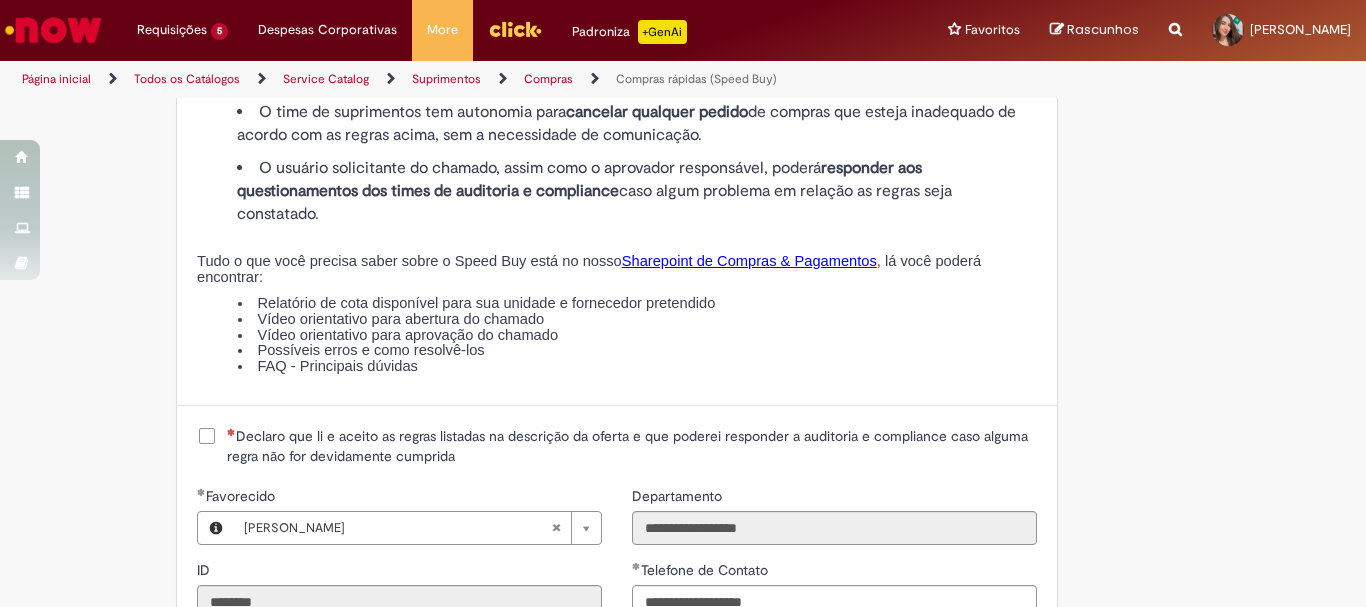 scroll, scrollTop: 2300, scrollLeft: 0, axis: vertical 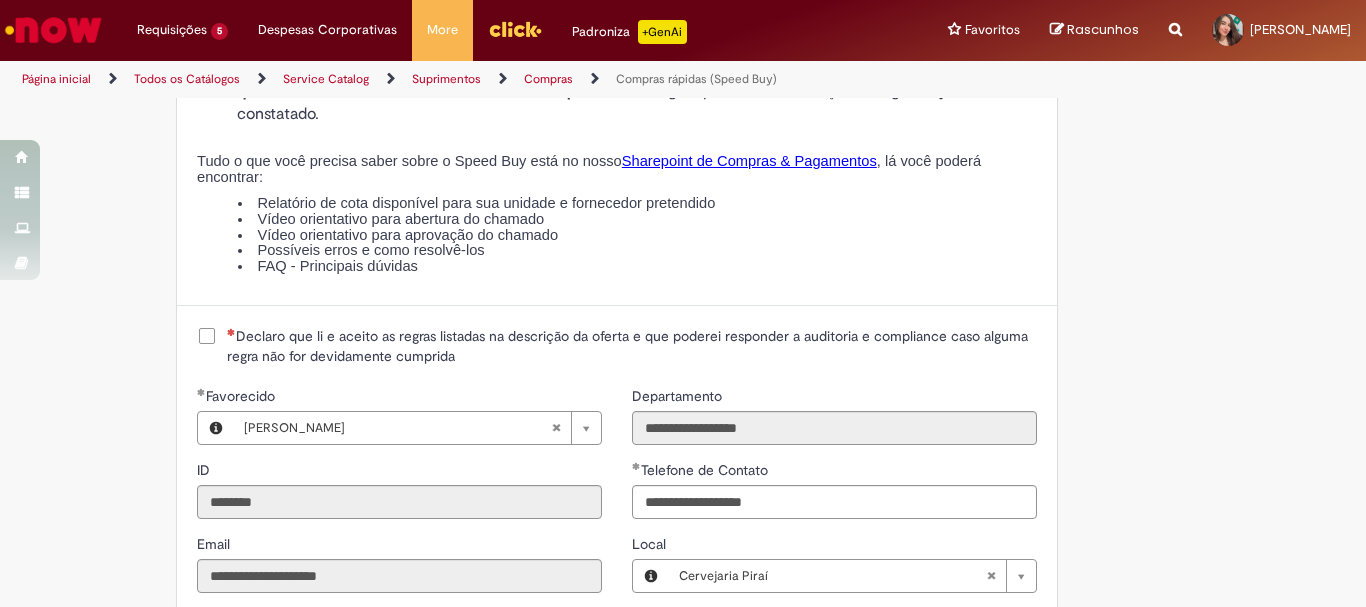 click on "Declaro que li e aceito as regras listadas na descrição da oferta e que poderei responder a auditoria e compliance caso alguma regra não for devidamente cumprida" at bounding box center [632, 346] 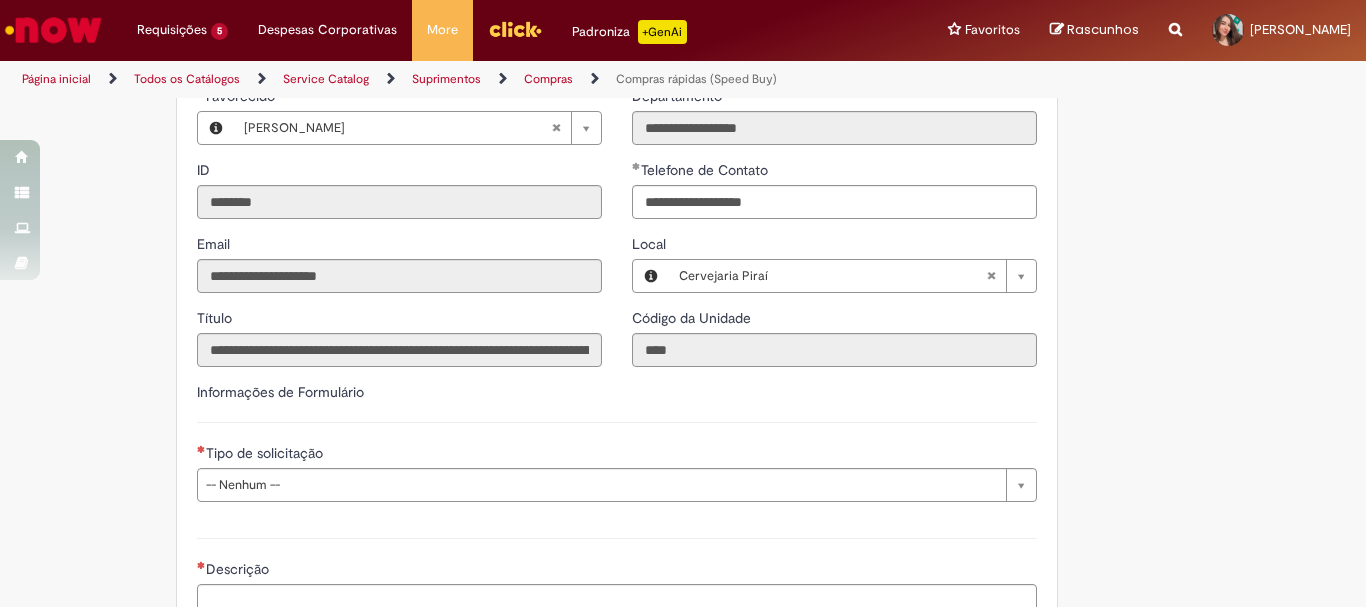 scroll, scrollTop: 2900, scrollLeft: 0, axis: vertical 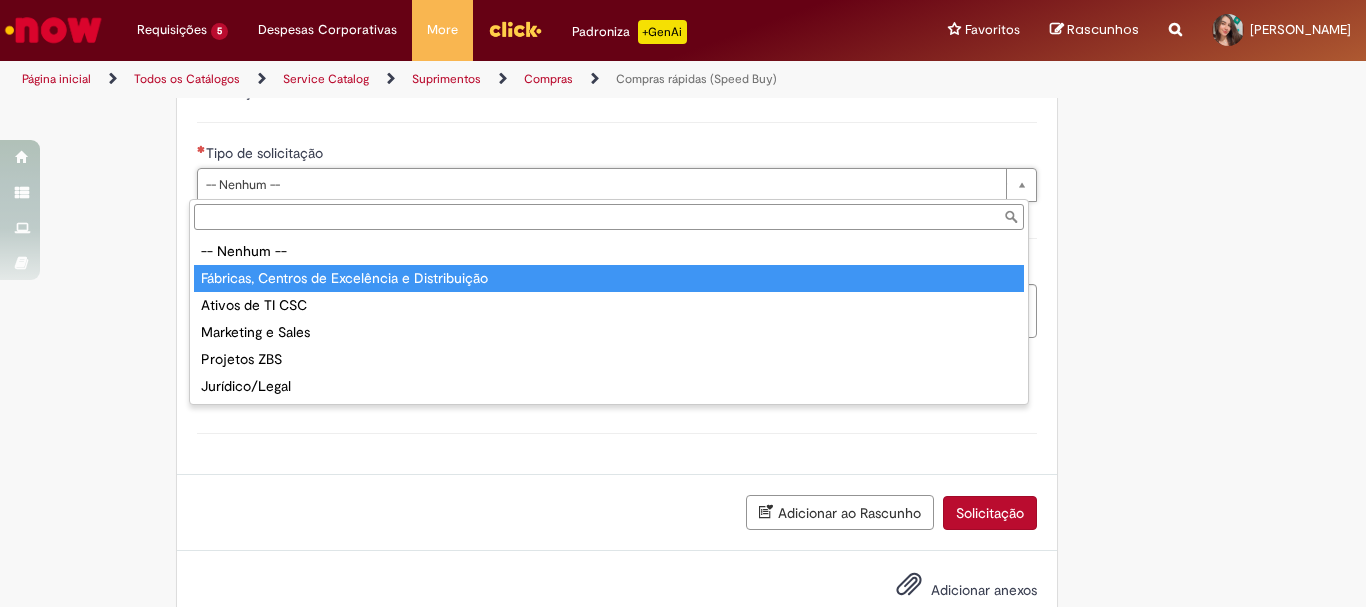 type on "**********" 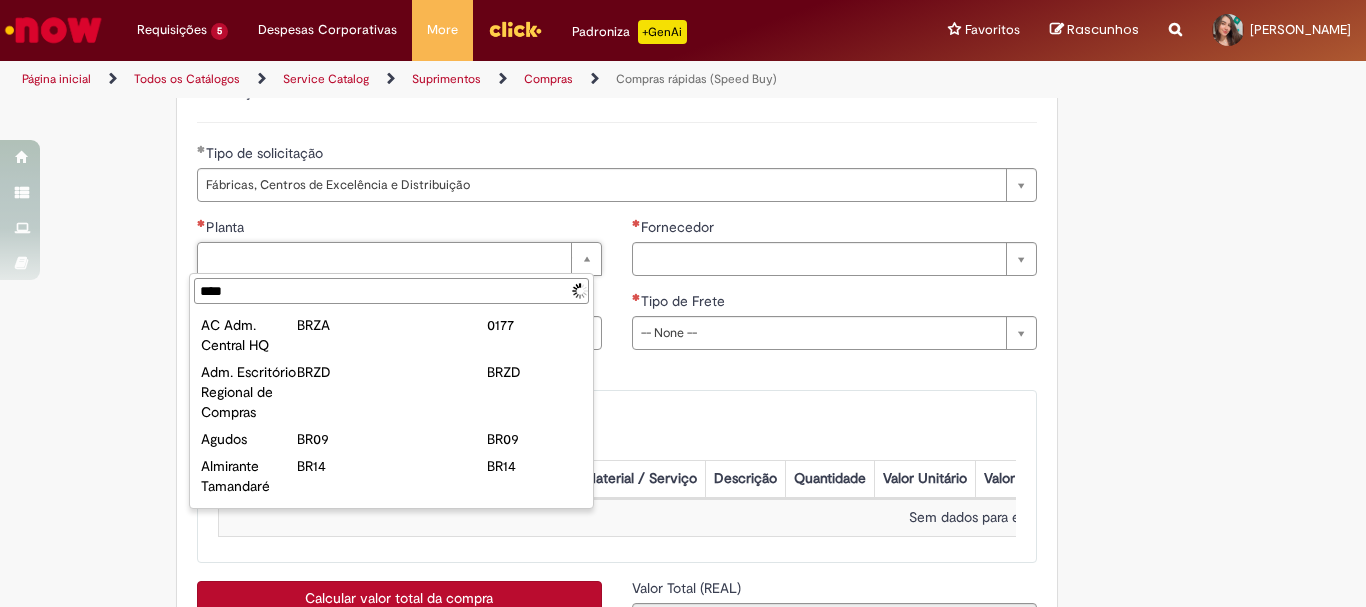 type on "*****" 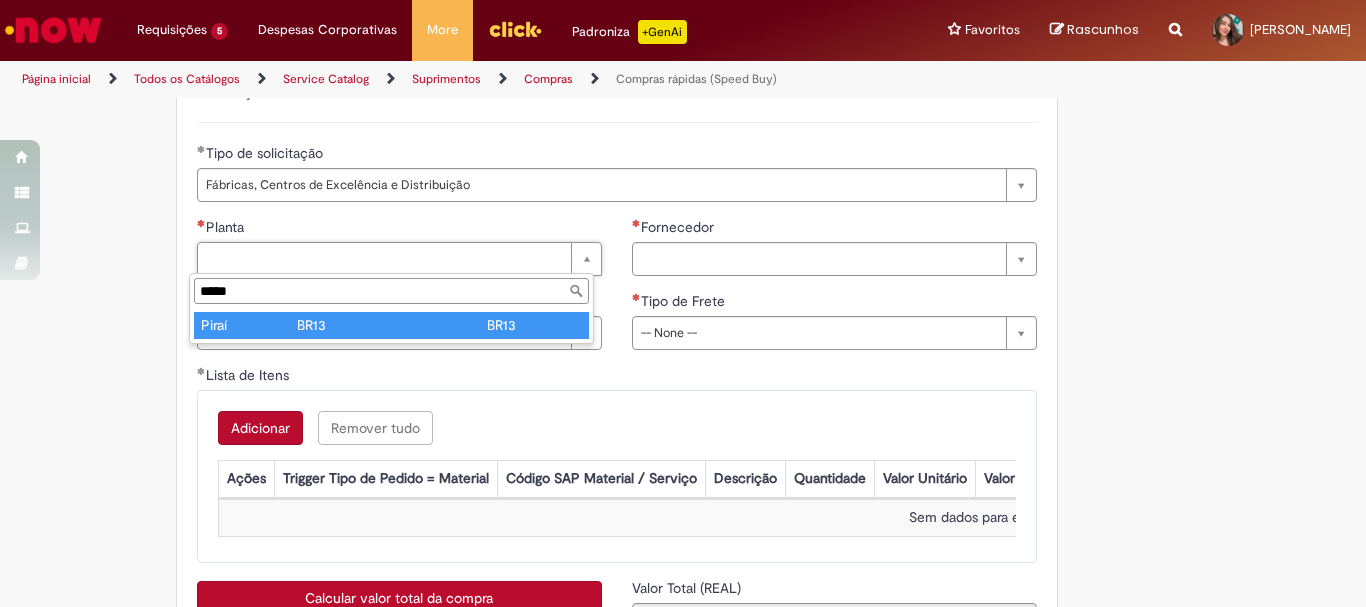 type on "*****" 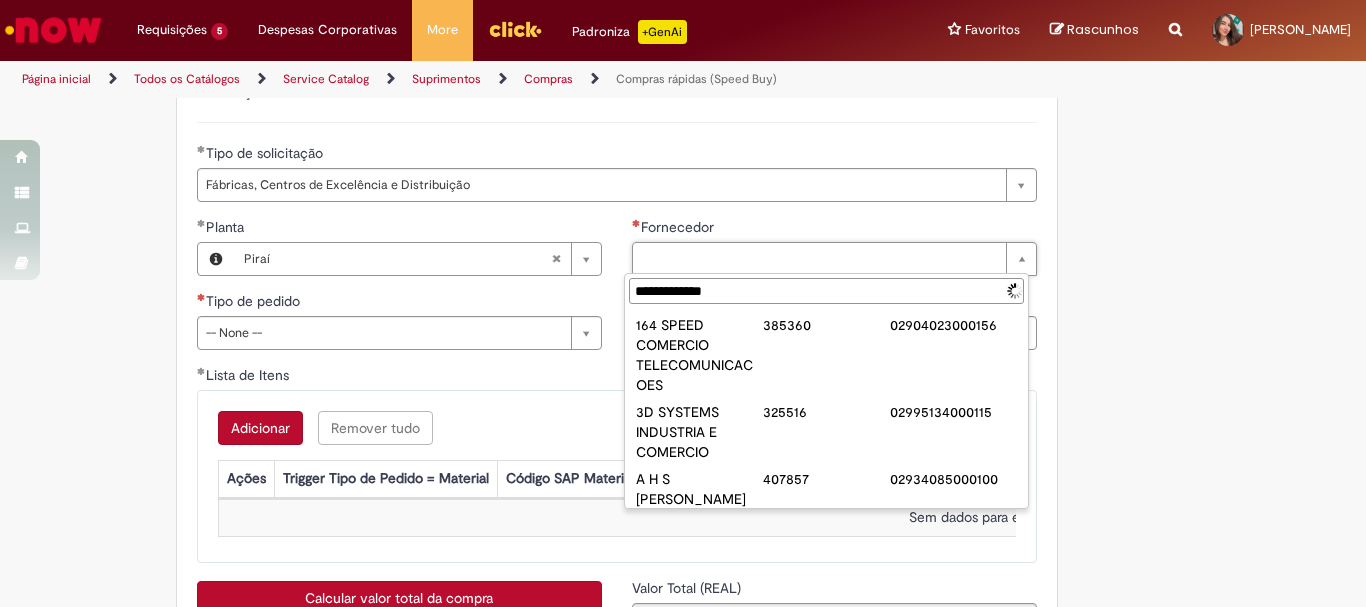 type on "**********" 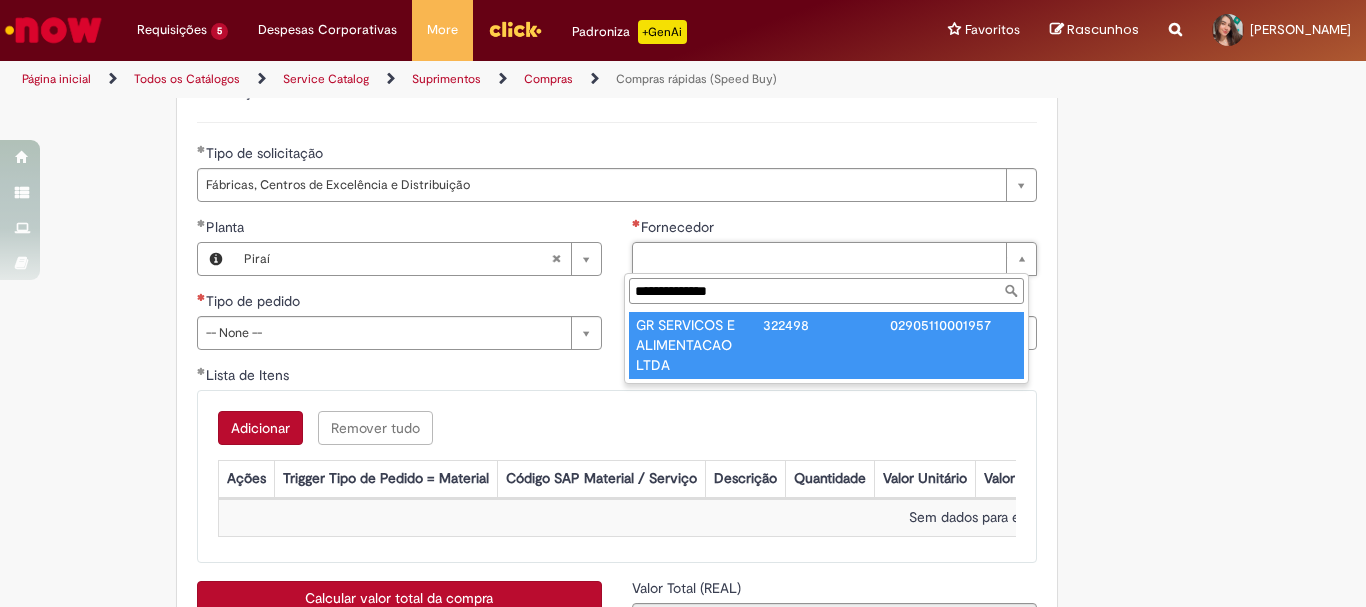 type on "**********" 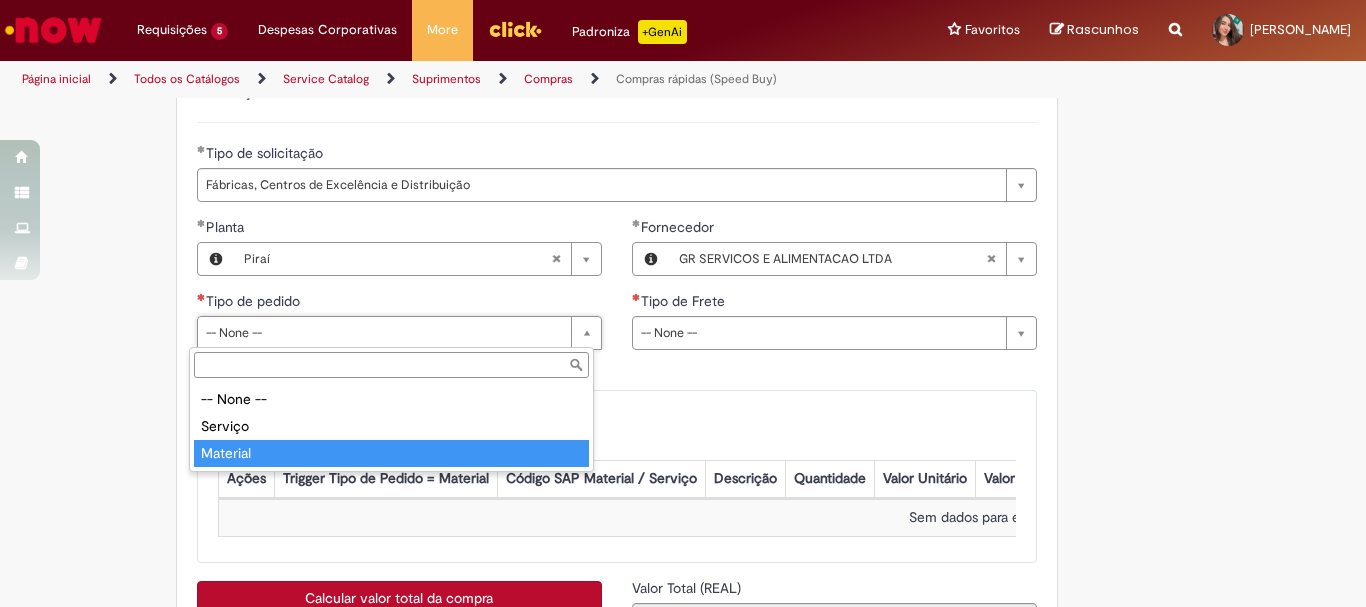 type on "********" 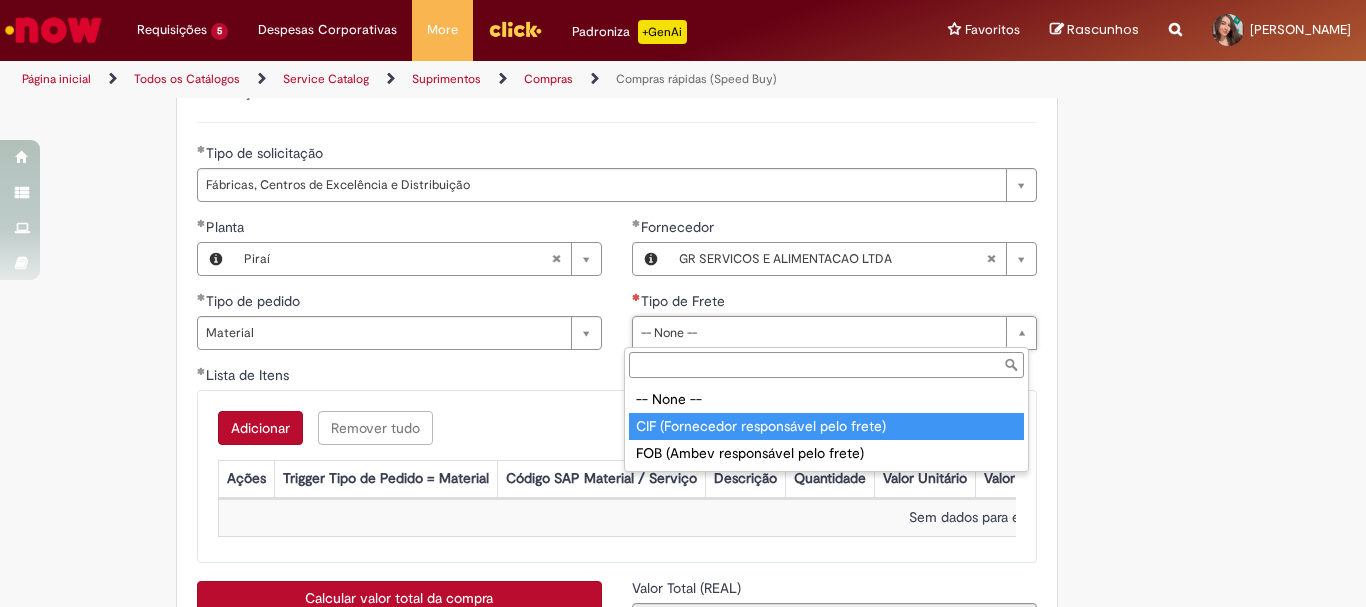 type on "**********" 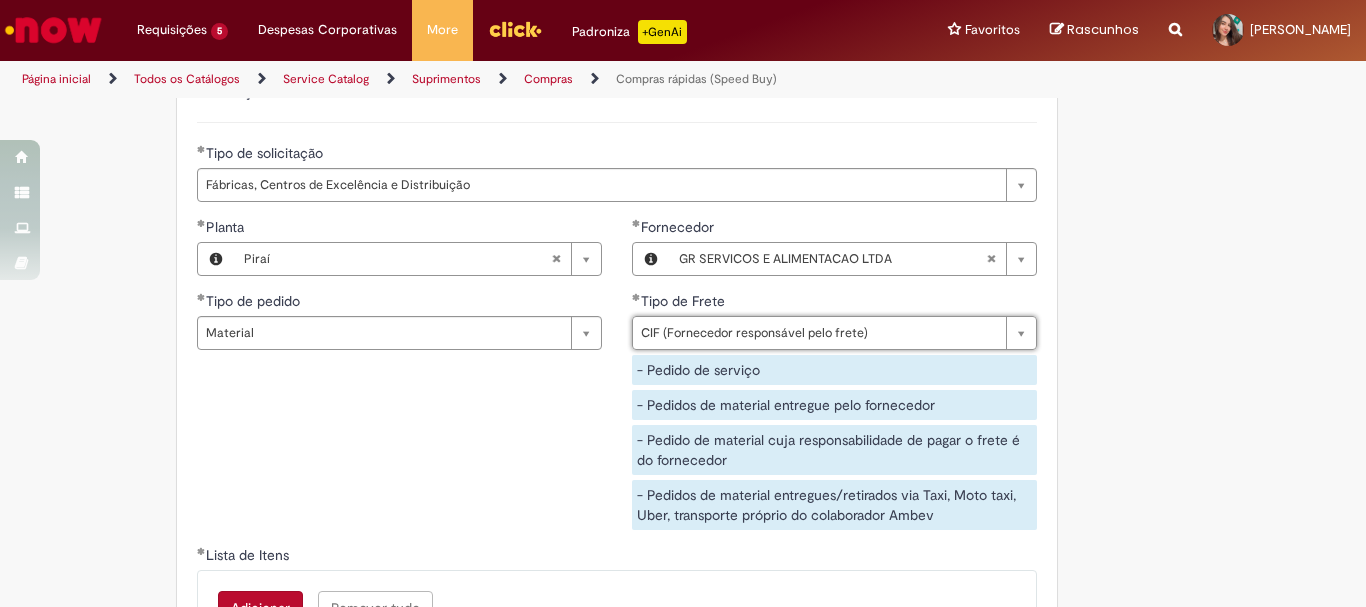 scroll, scrollTop: 3200, scrollLeft: 0, axis: vertical 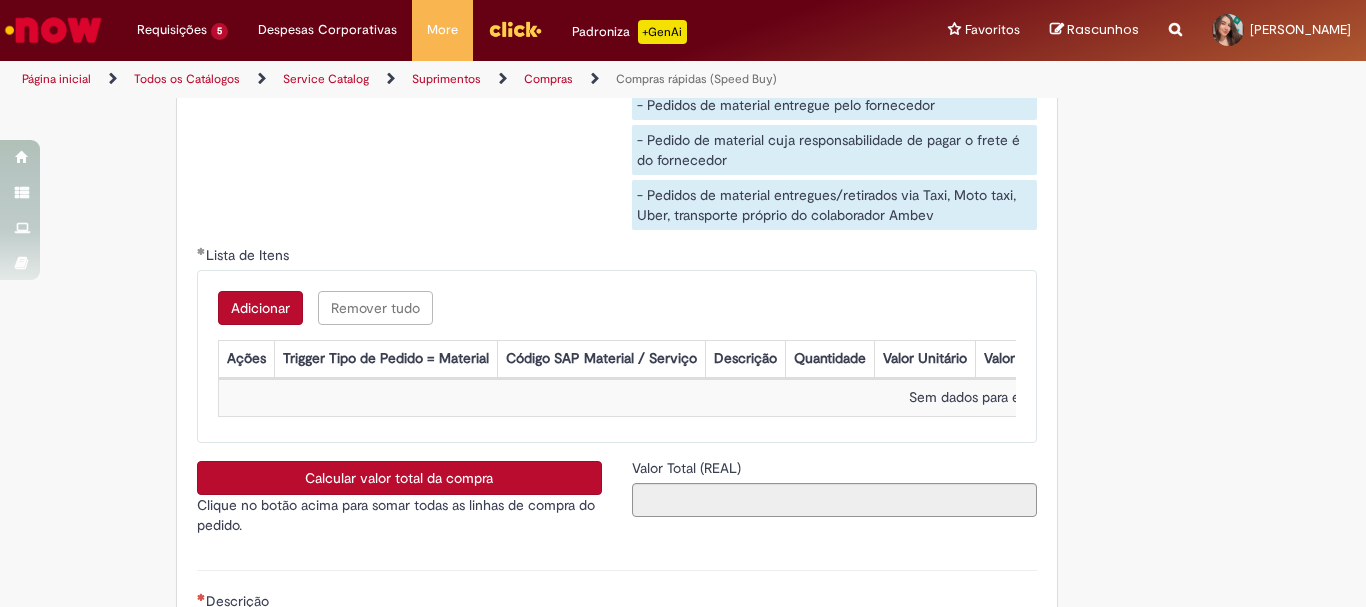 click on "Adicionar" at bounding box center (260, 308) 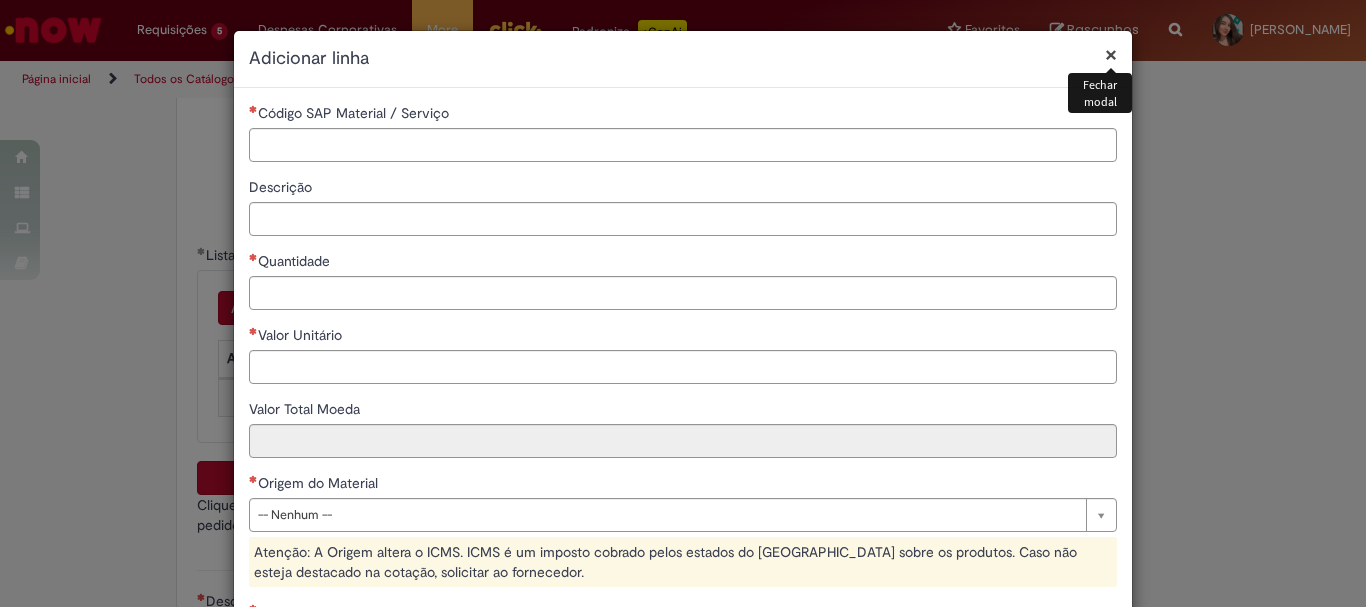 click on "×" at bounding box center [1111, 54] 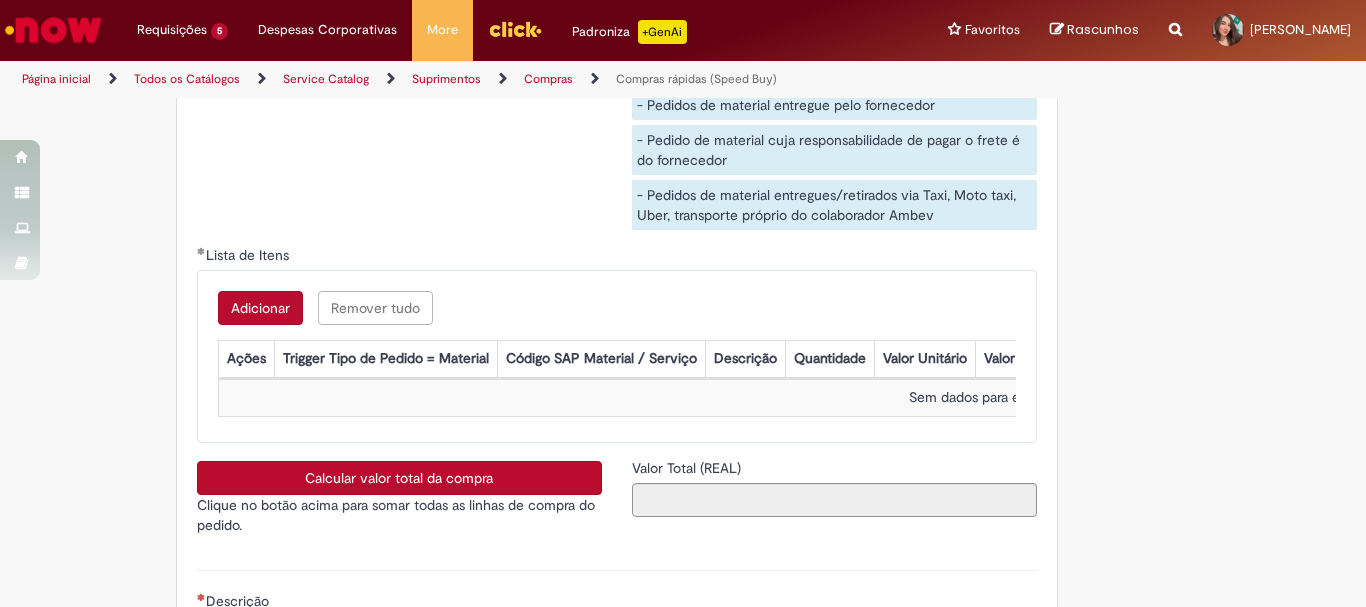 click on "Adicionar" at bounding box center [260, 308] 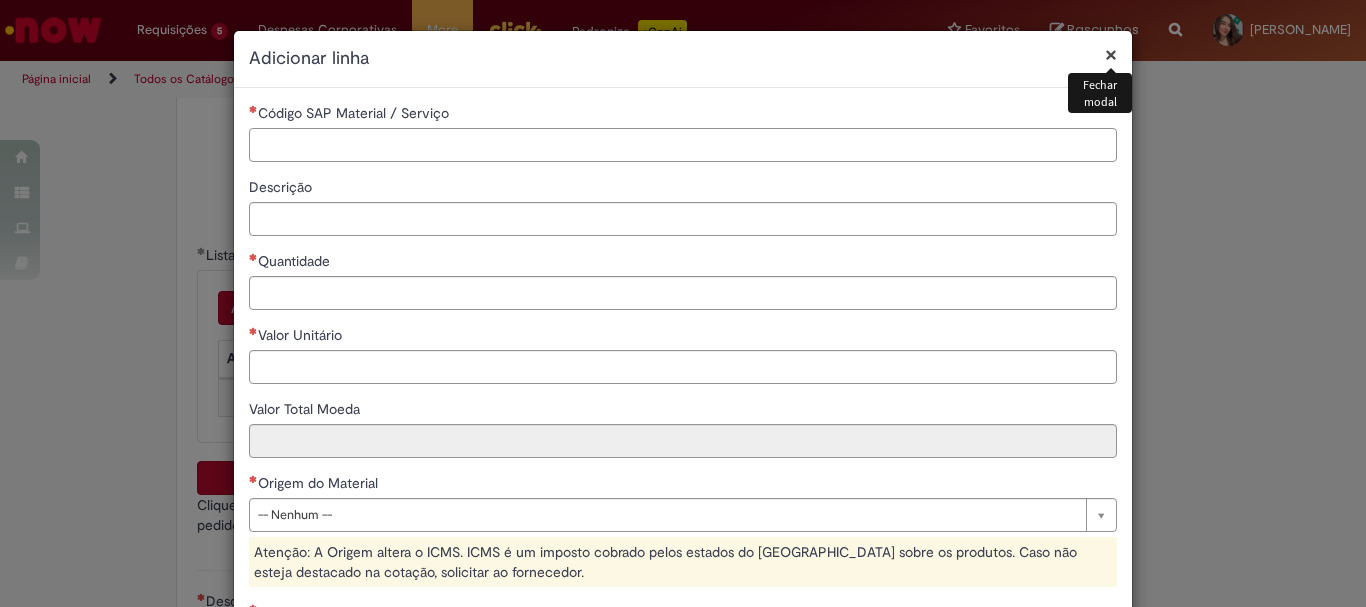click on "Código SAP Material / Serviço" at bounding box center (683, 145) 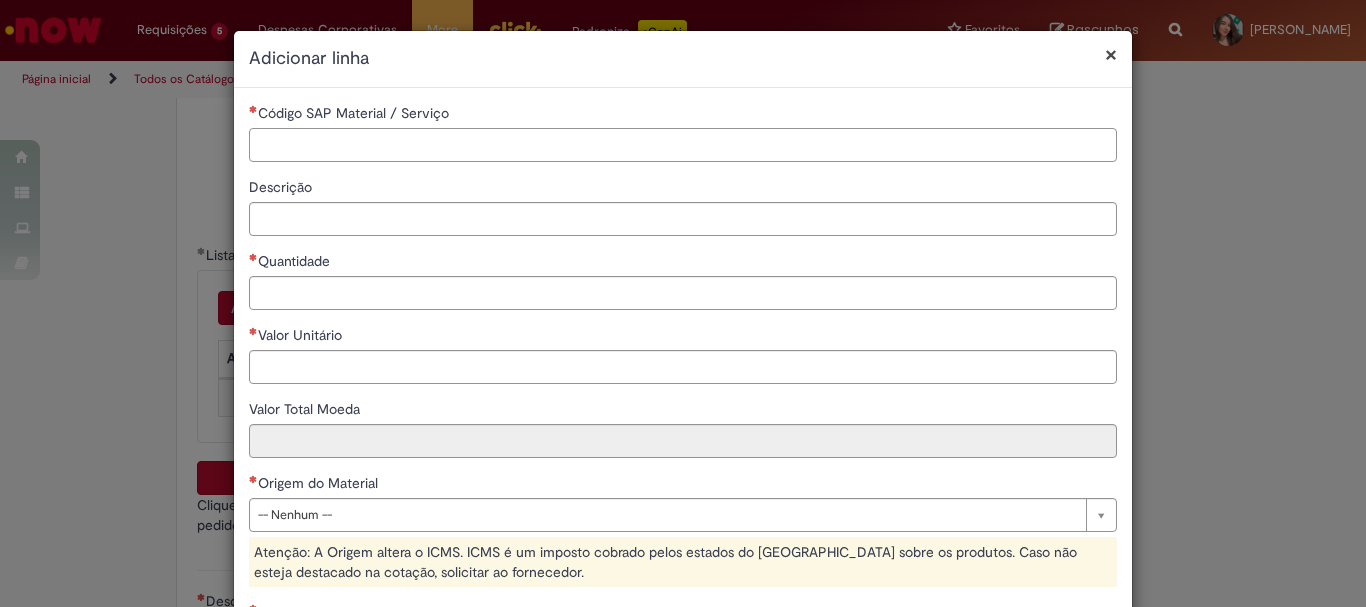 paste on "********" 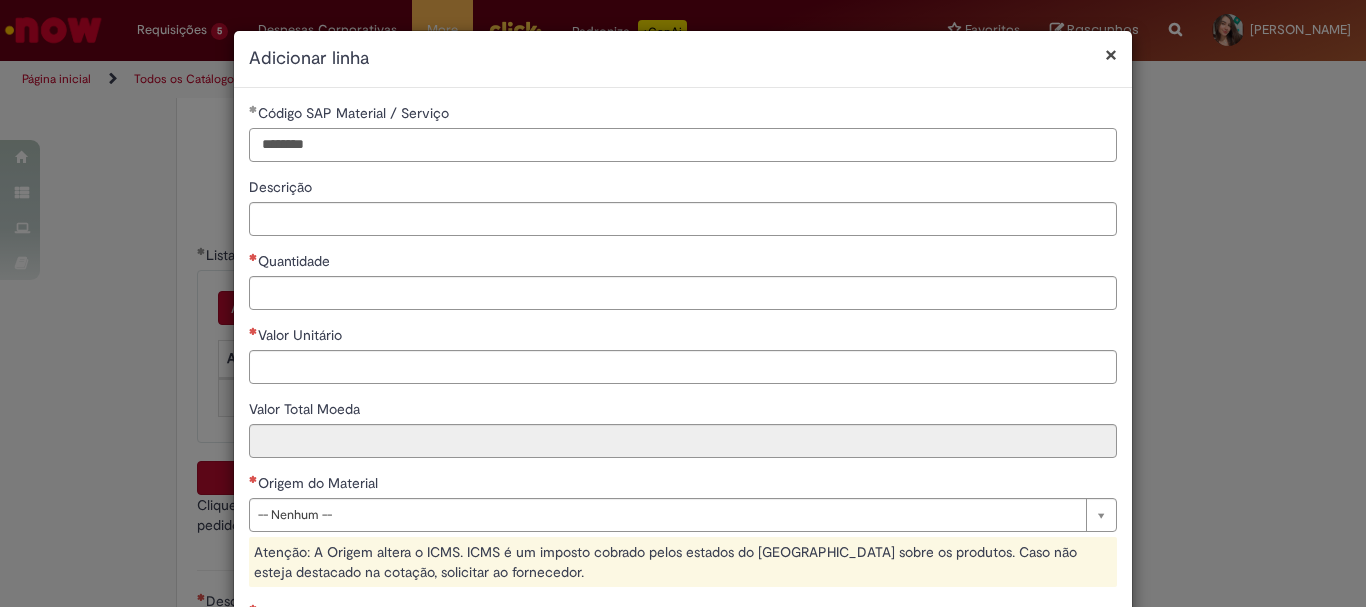 type on "********" 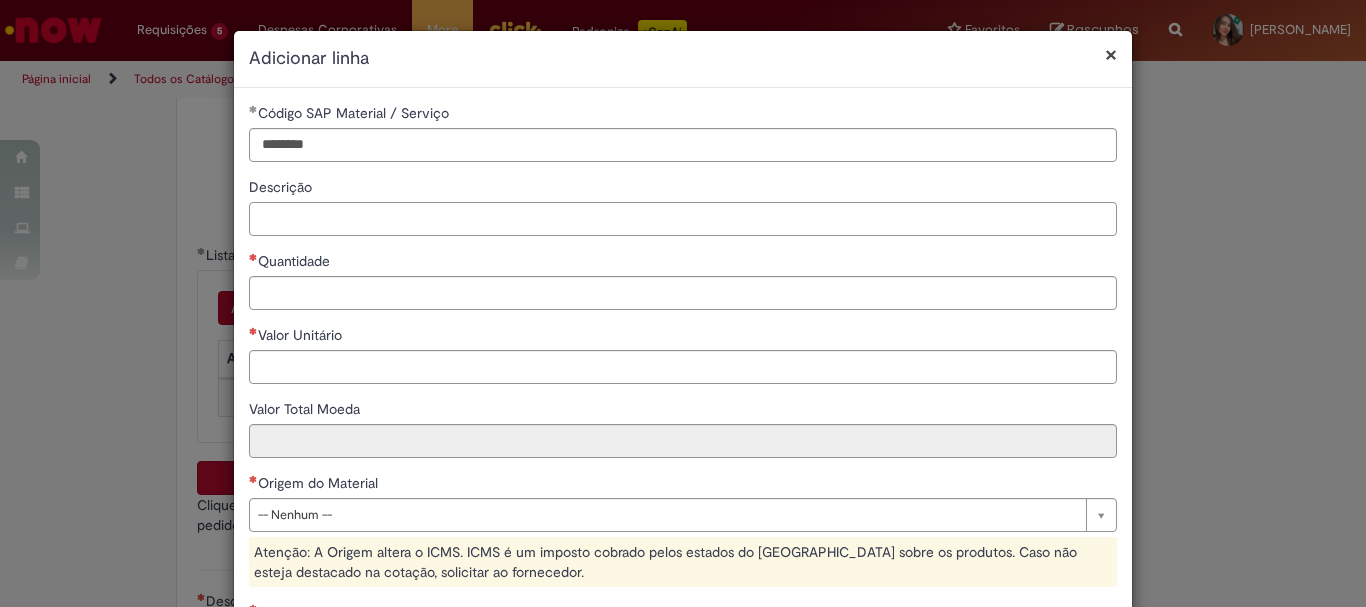 click on "Descrição" at bounding box center [683, 219] 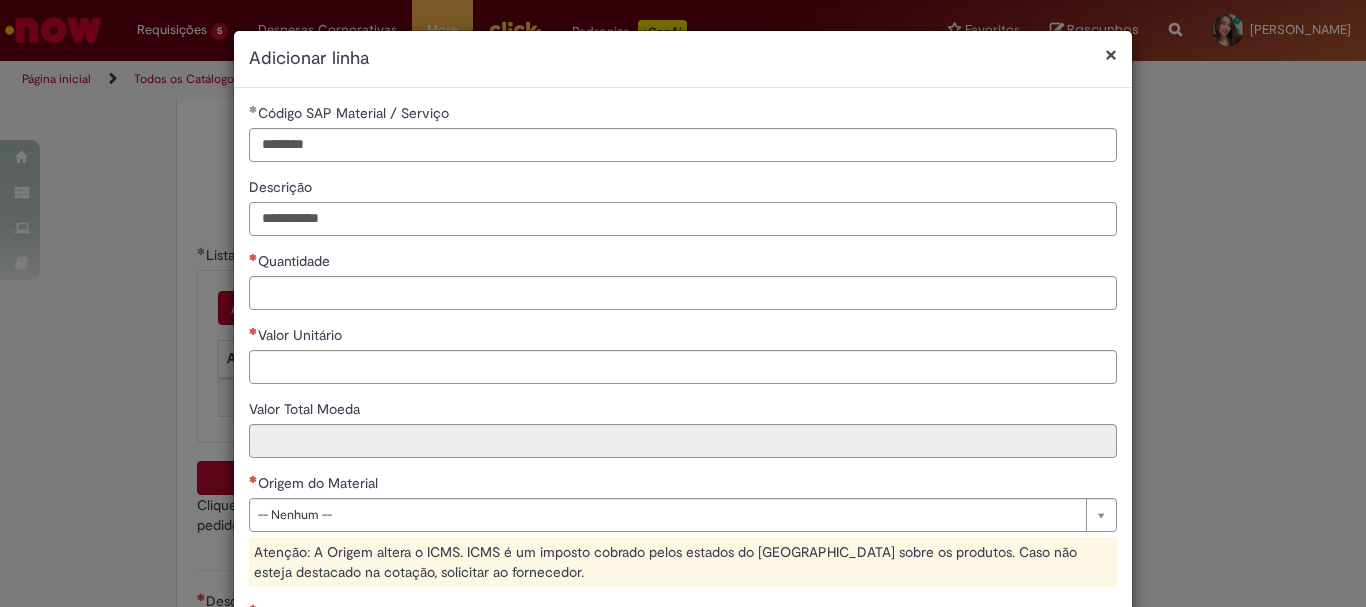 type on "**********" 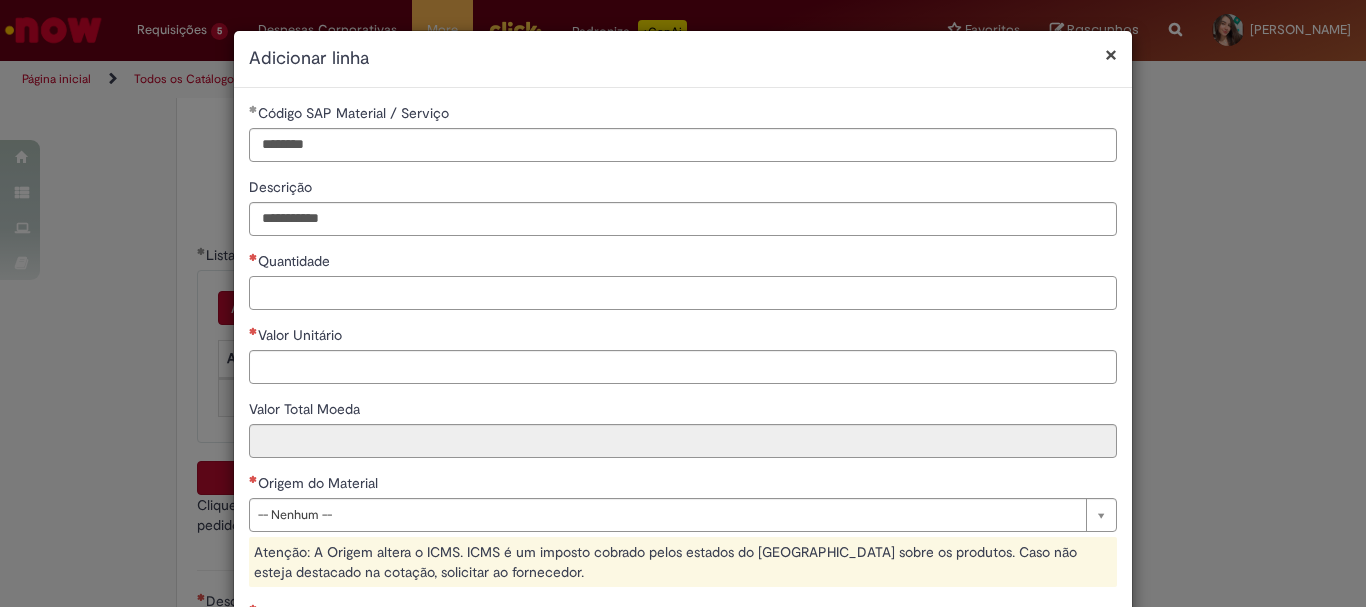 click on "Quantidade" at bounding box center (683, 293) 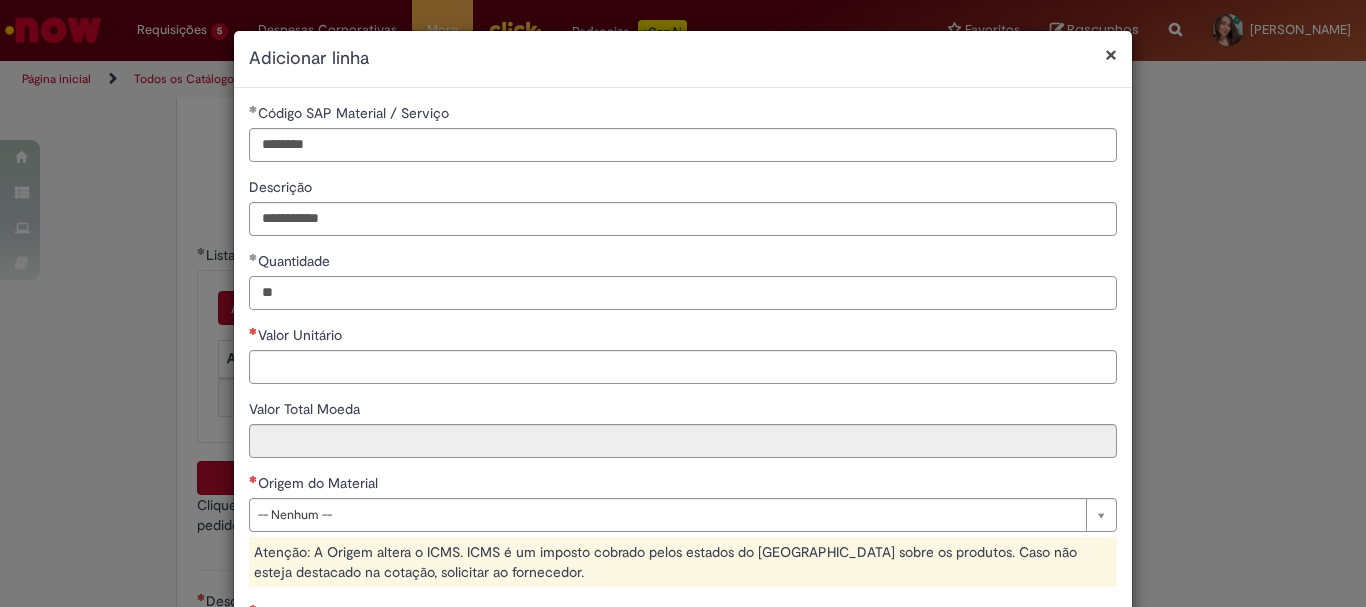 type on "**" 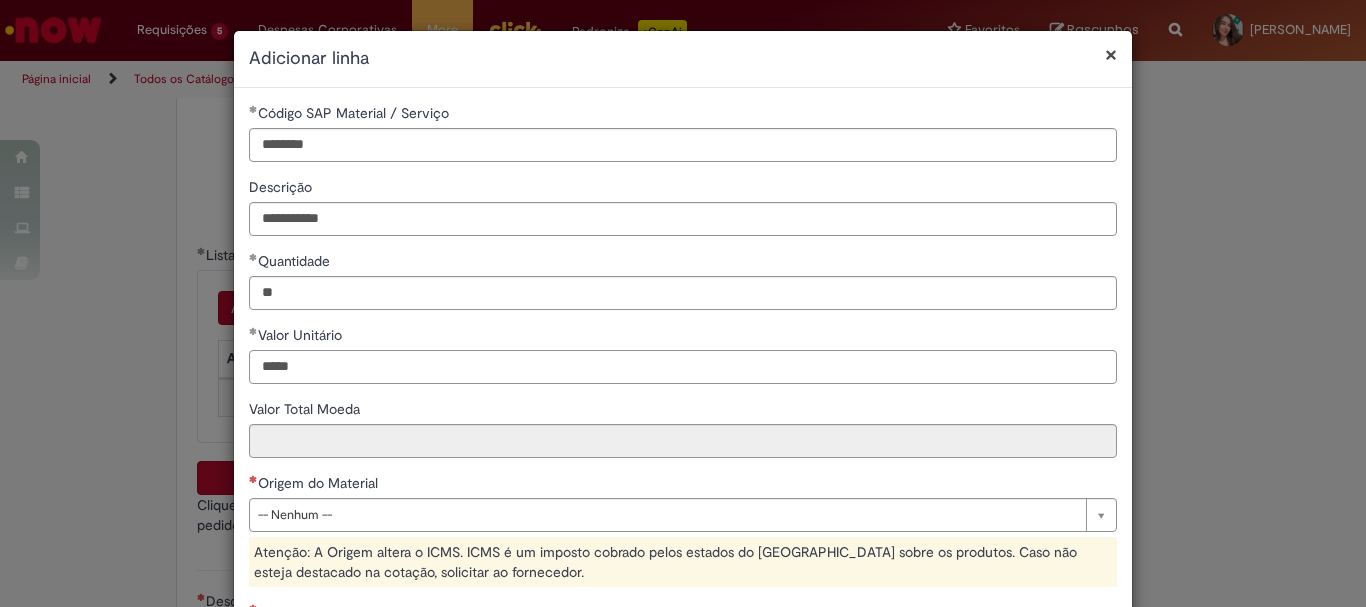 type on "*****" 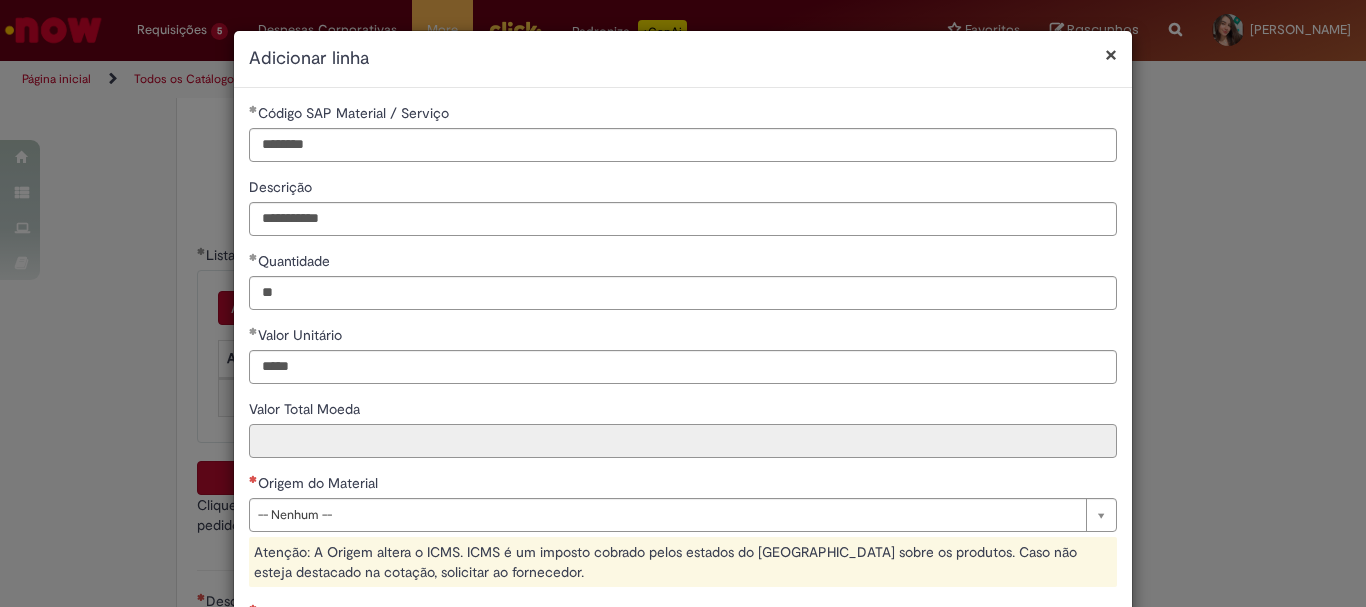 type on "********" 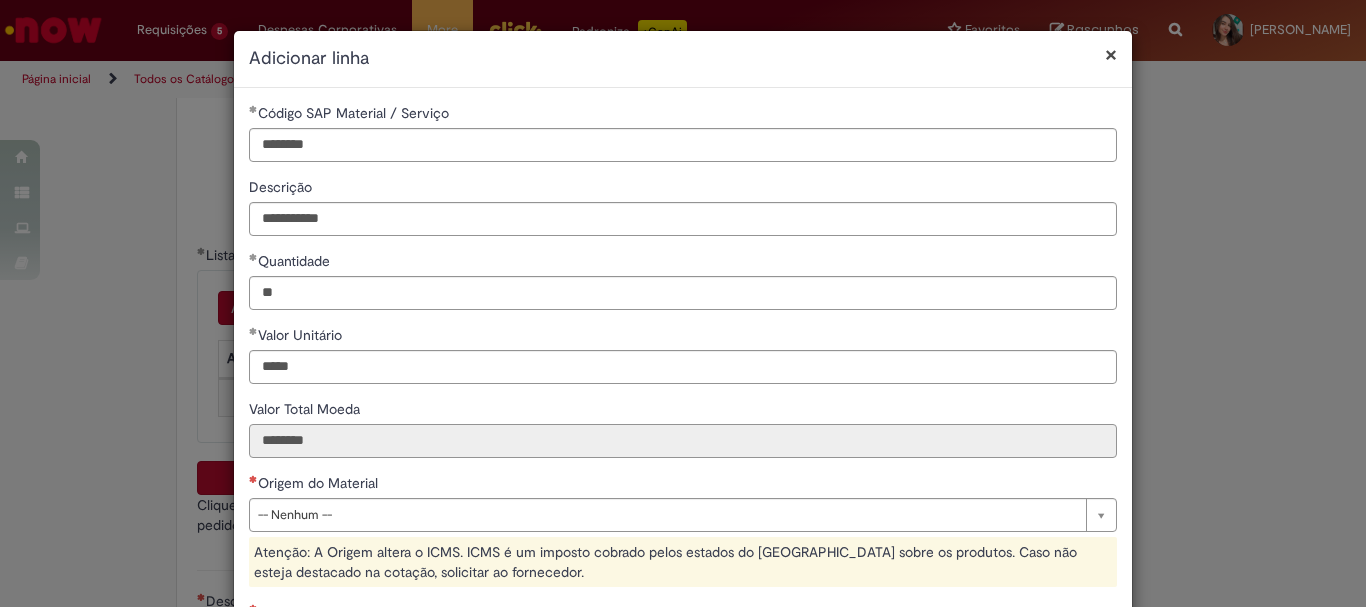 scroll, scrollTop: 100, scrollLeft: 0, axis: vertical 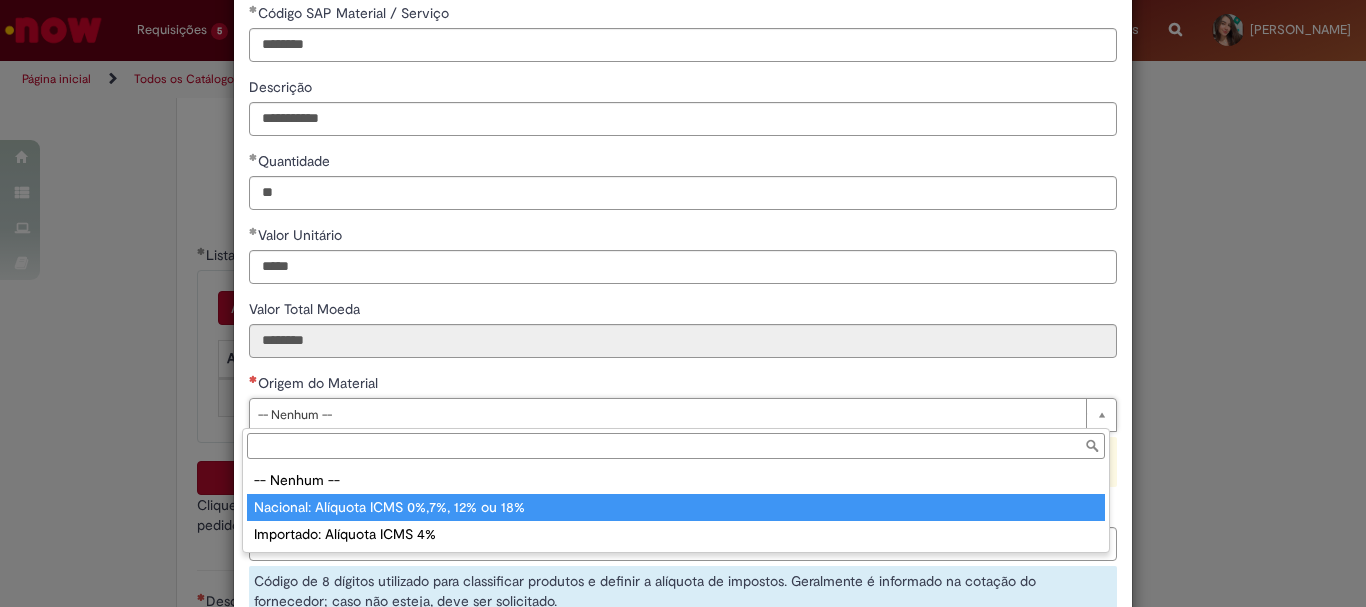 type on "**********" 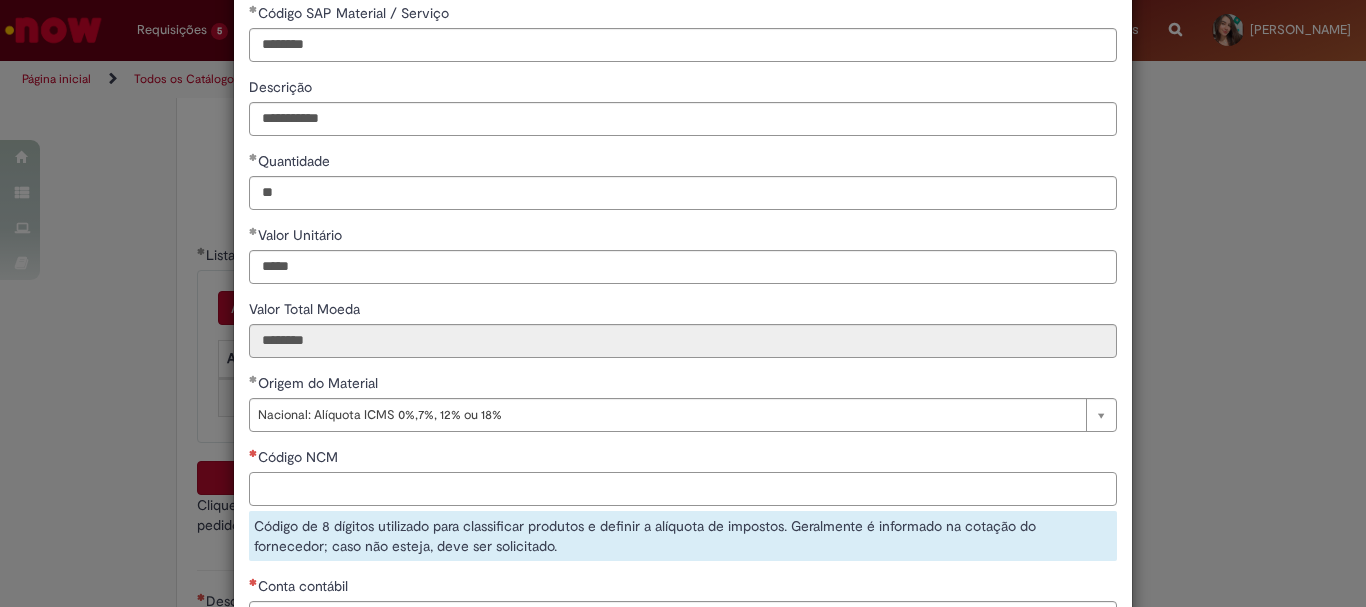 click on "Código NCM" at bounding box center [683, 489] 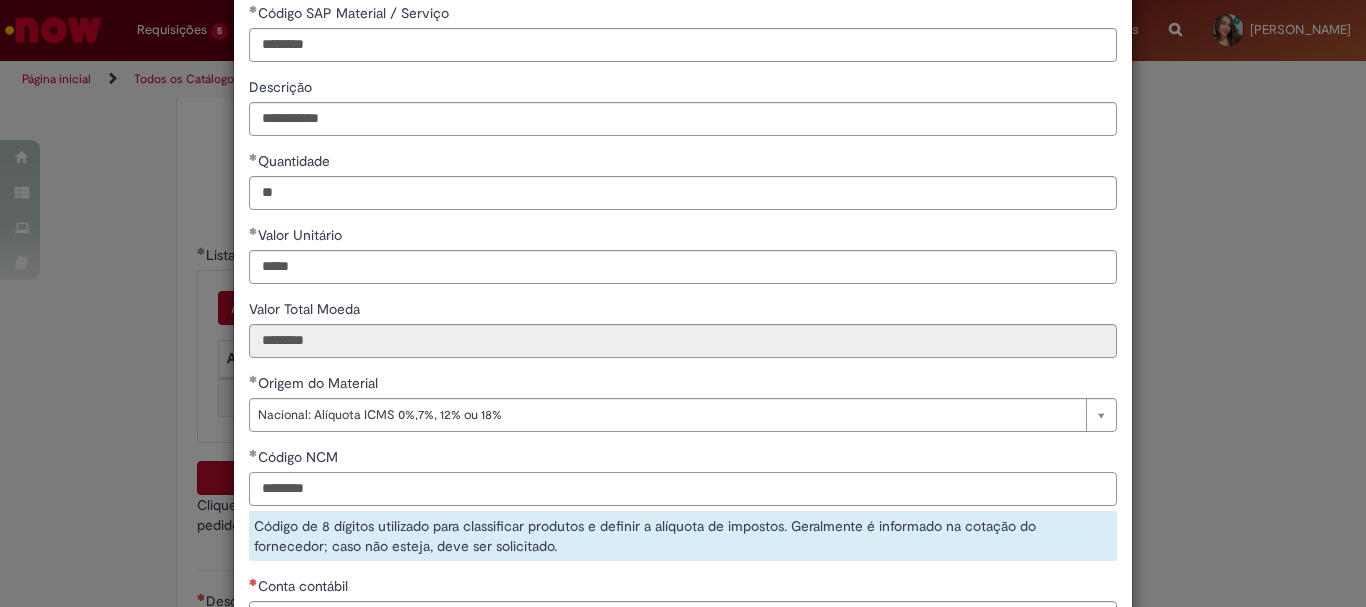 scroll, scrollTop: 300, scrollLeft: 0, axis: vertical 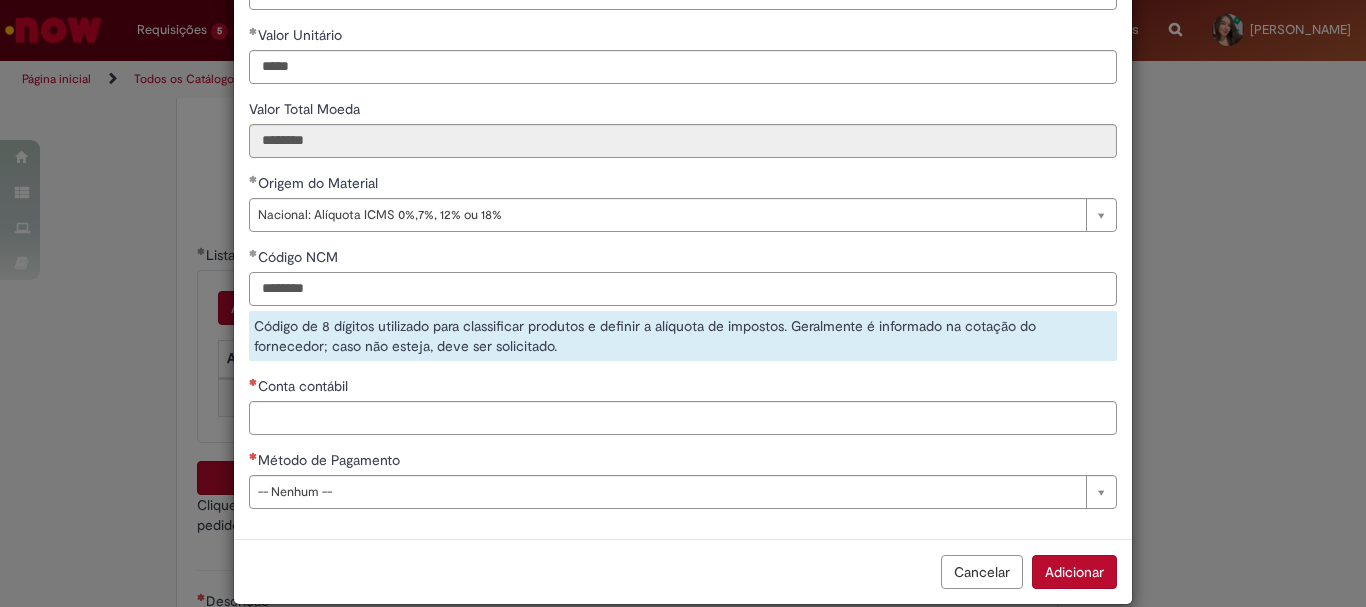 type on "********" 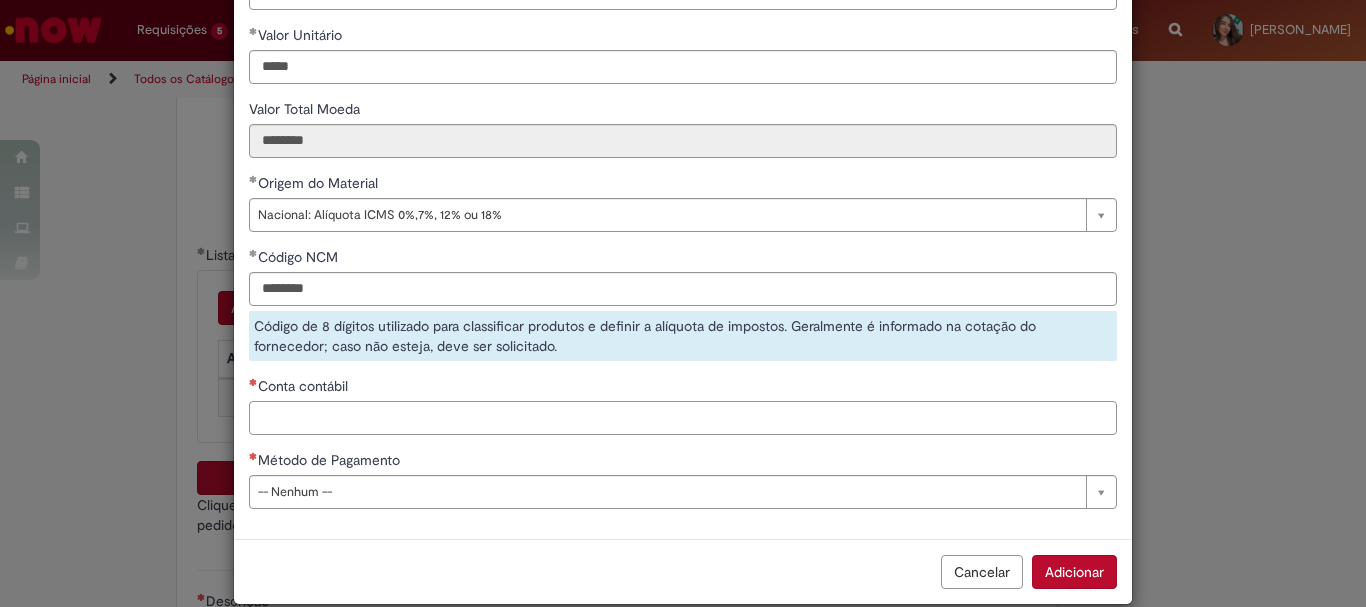click on "Conta contábil" at bounding box center (683, 418) 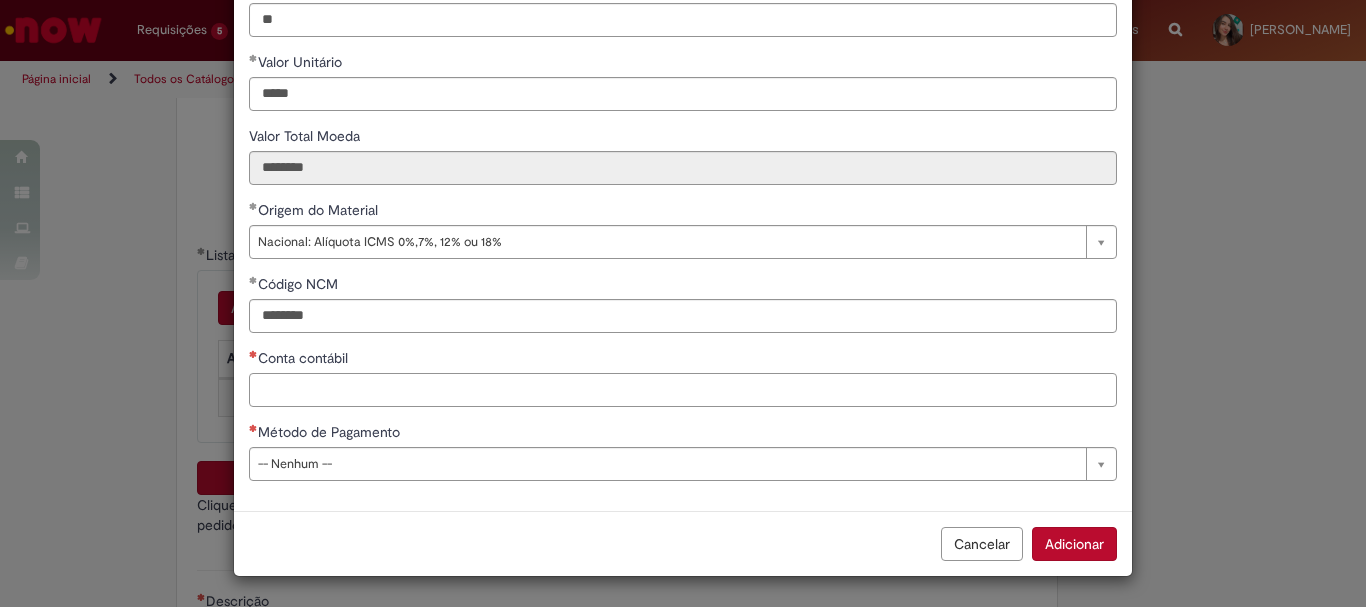 paste on "********" 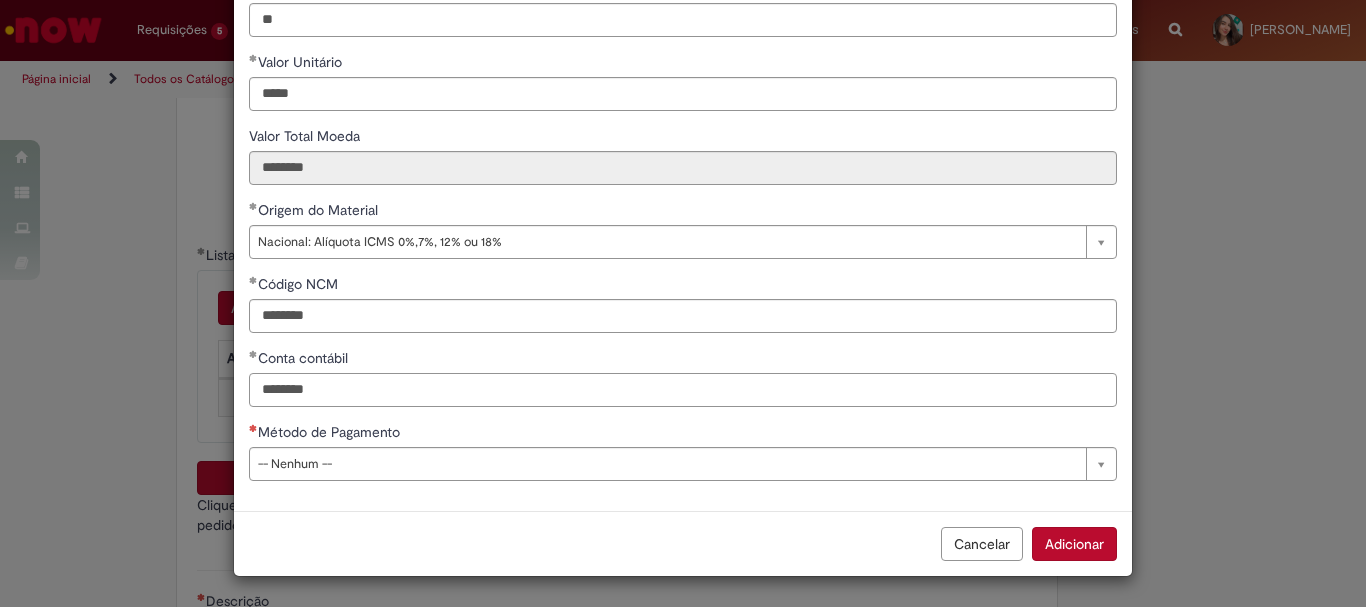 type on "********" 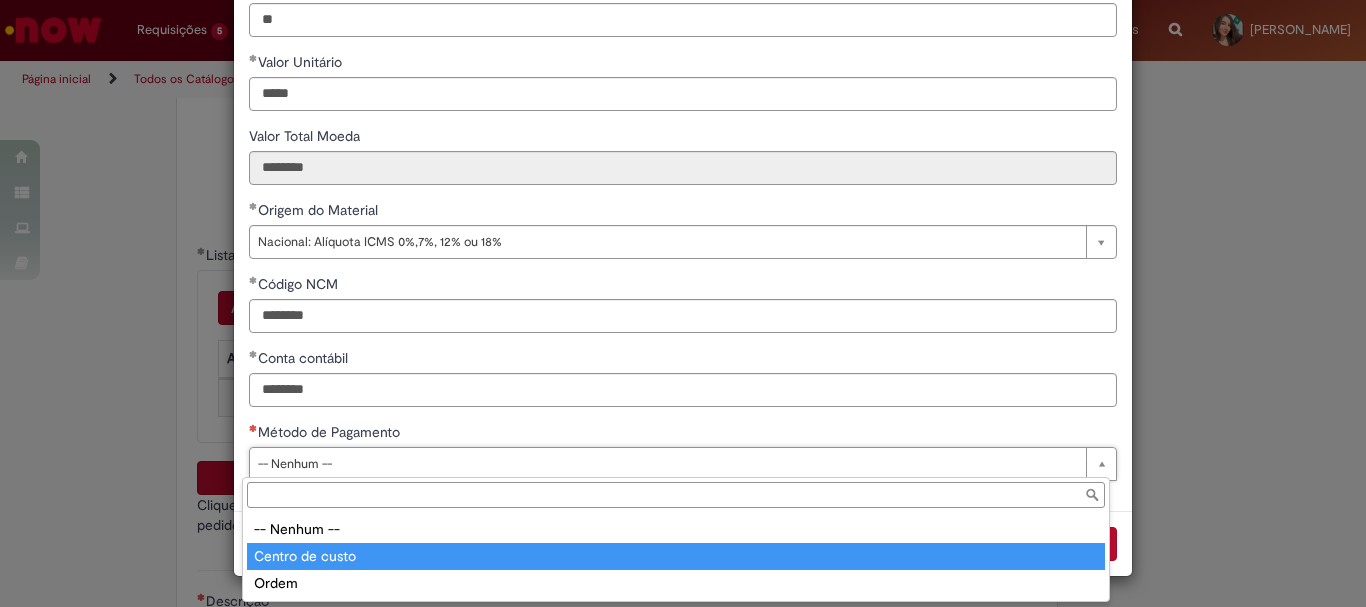 type on "**********" 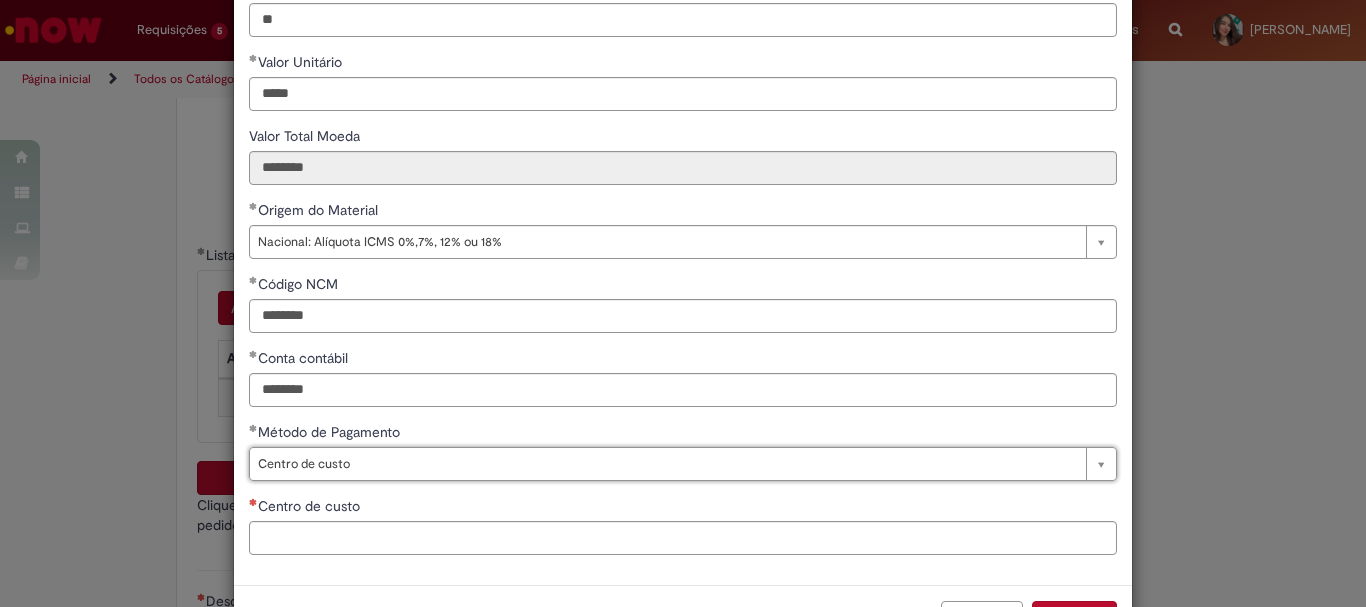 click on "Centro de custo" at bounding box center (683, 508) 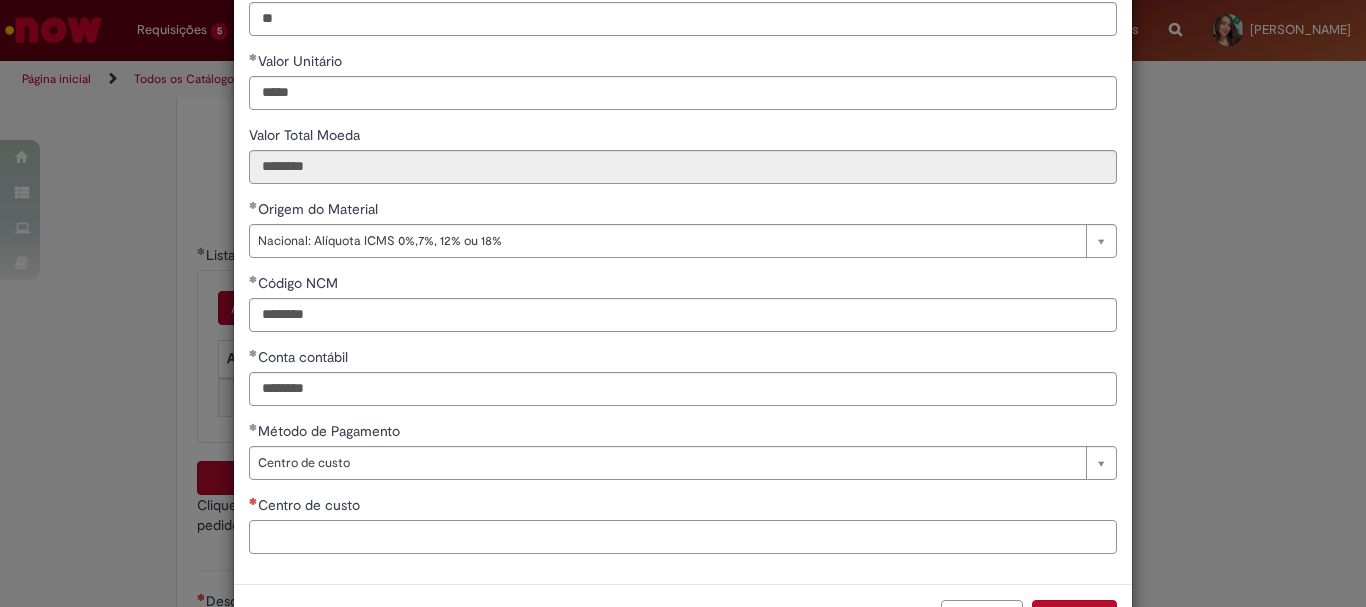 click on "Centro de custo" at bounding box center [683, 537] 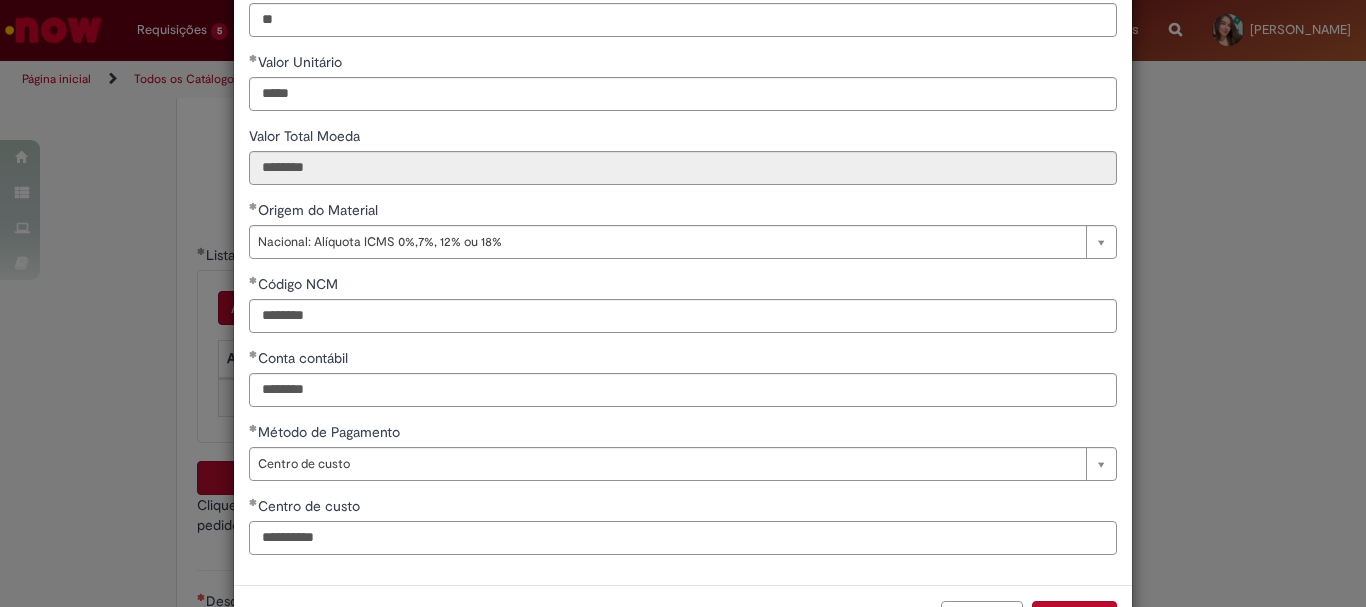 scroll, scrollTop: 347, scrollLeft: 0, axis: vertical 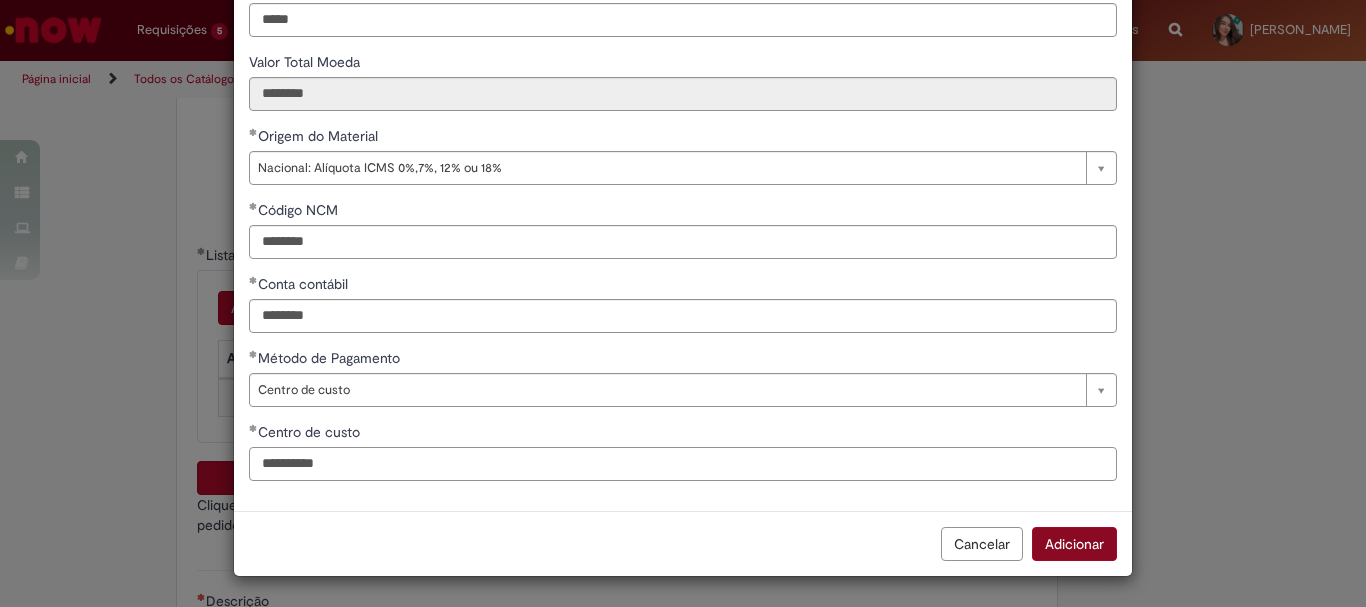 type on "**********" 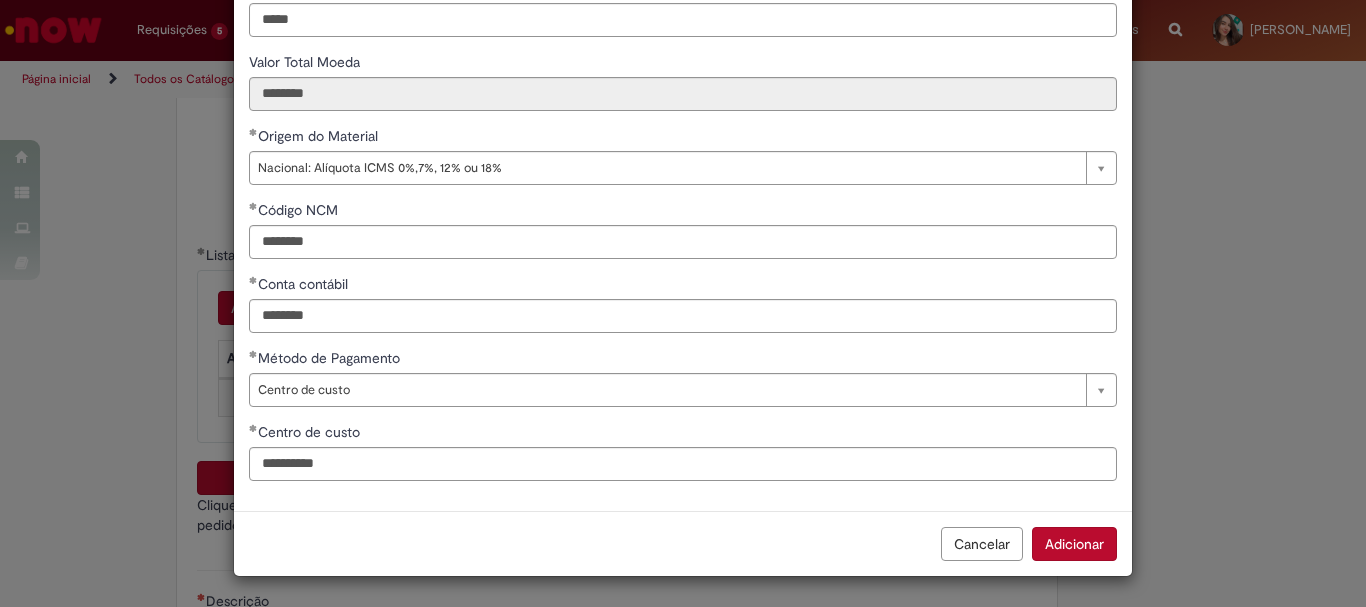 click on "Adicionar" at bounding box center (1074, 544) 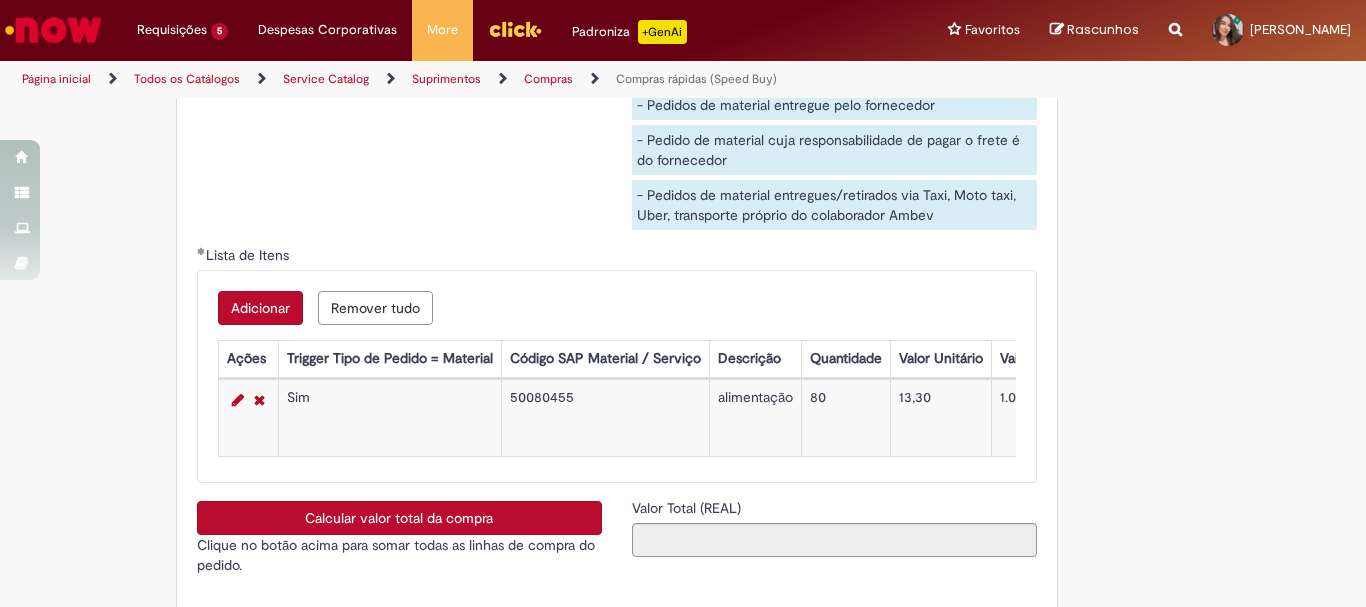 scroll, scrollTop: 3400, scrollLeft: 0, axis: vertical 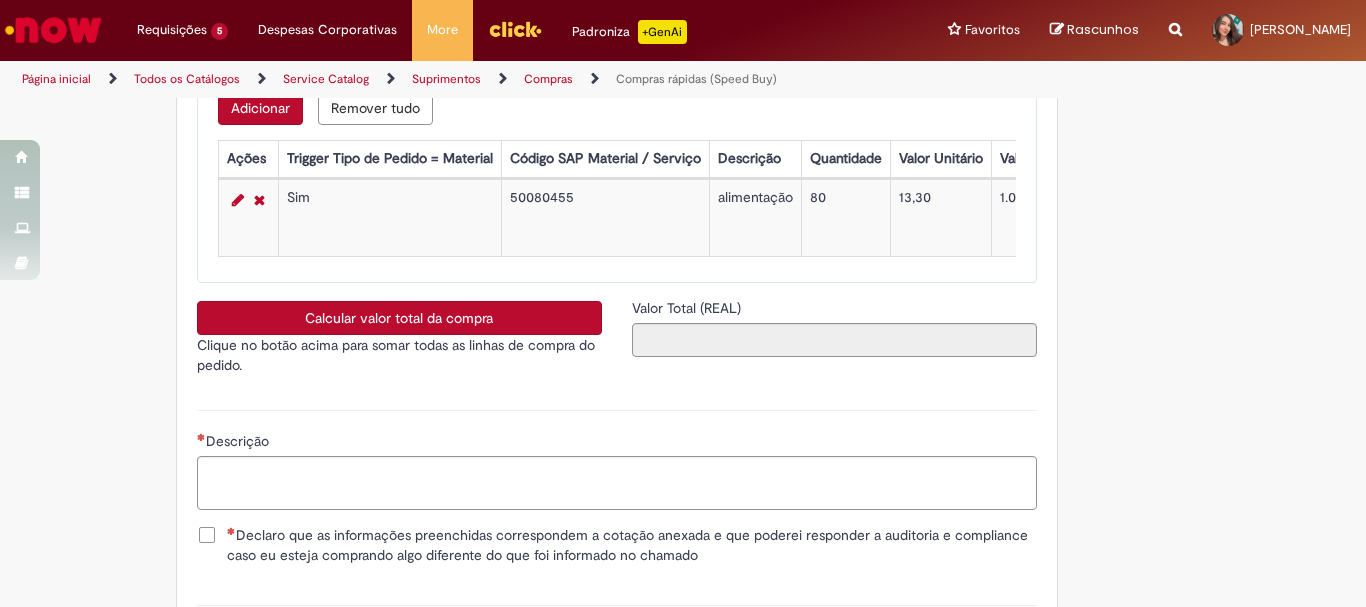 click on "Calcular valor total da compra" at bounding box center (399, 318) 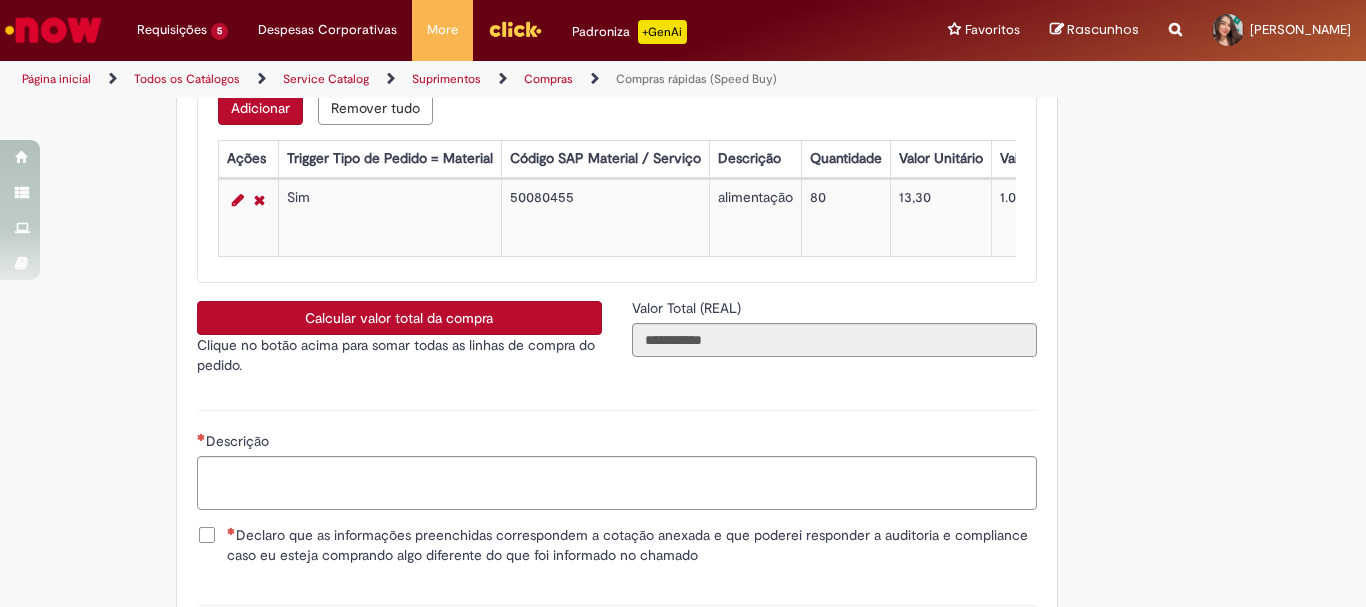 scroll, scrollTop: 3500, scrollLeft: 0, axis: vertical 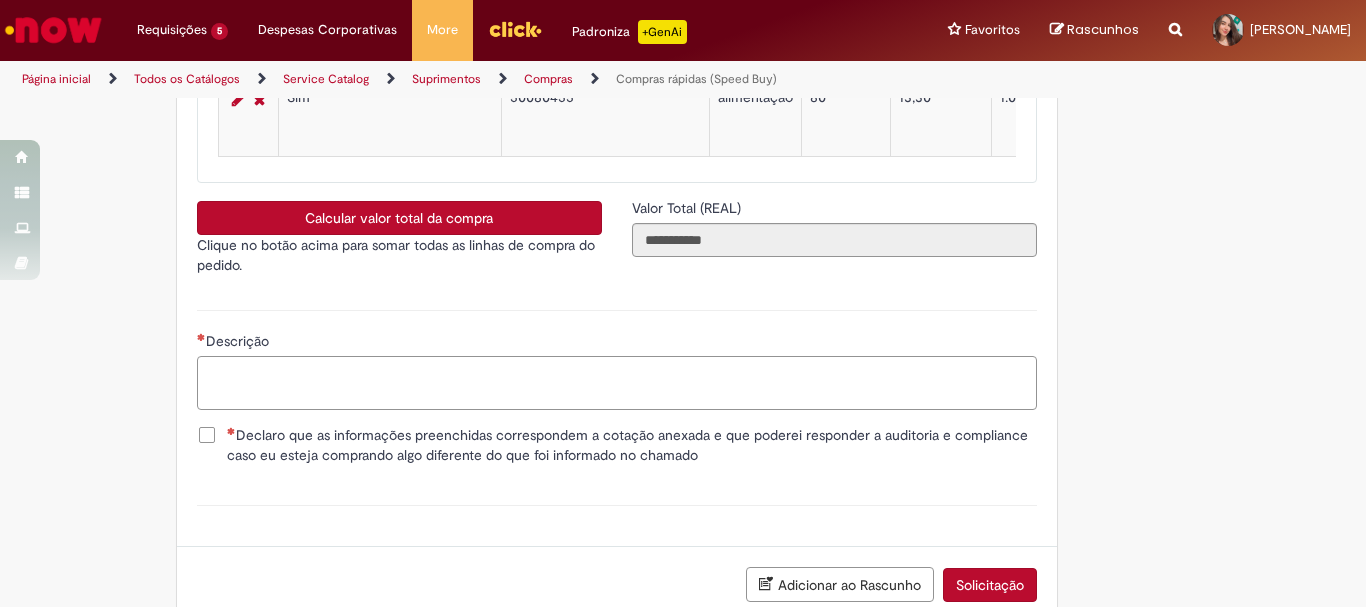 click on "Descrição" at bounding box center [617, 383] 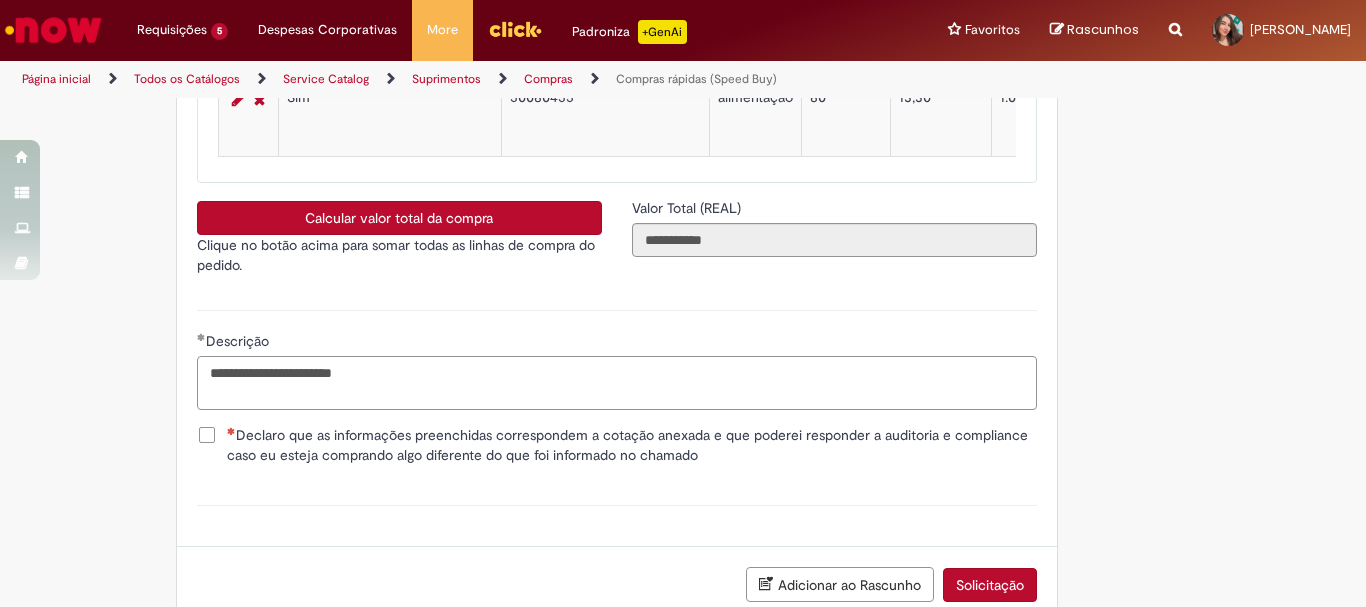 type on "**********" 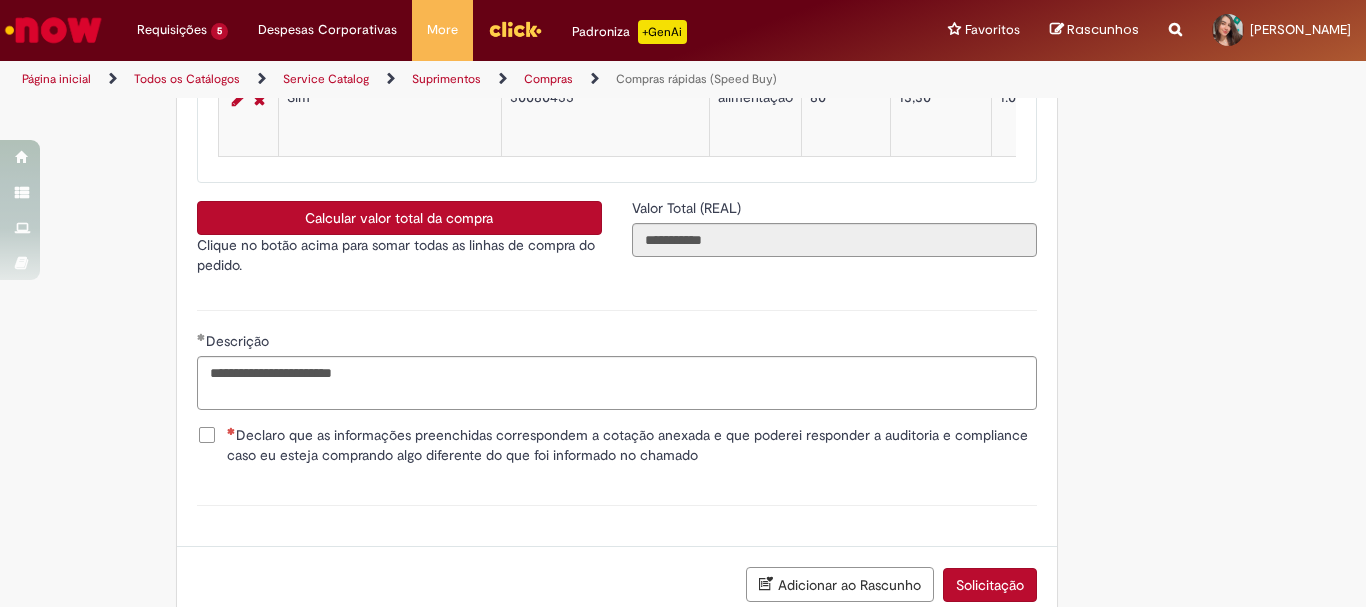 click on "Declaro que as informações preenchidas correspondem a cotação anexada e que poderei responder a auditoria e compliance caso eu esteja comprando algo diferente do que foi informado no chamado" at bounding box center [632, 445] 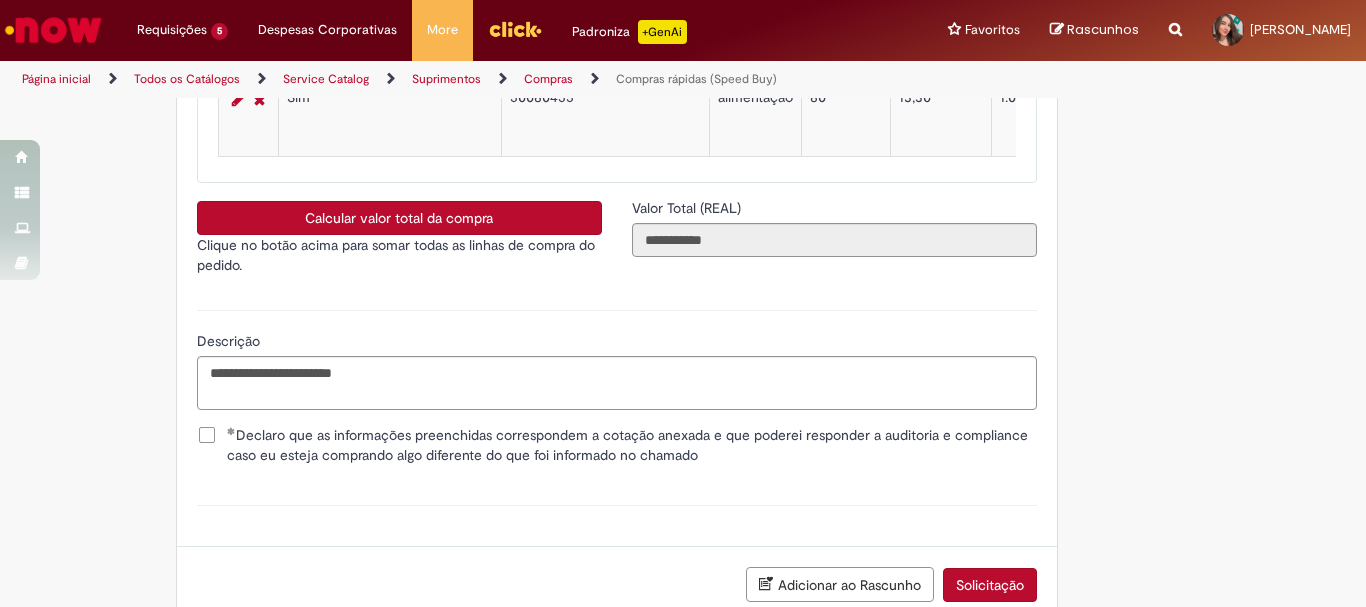 scroll, scrollTop: 3641, scrollLeft: 0, axis: vertical 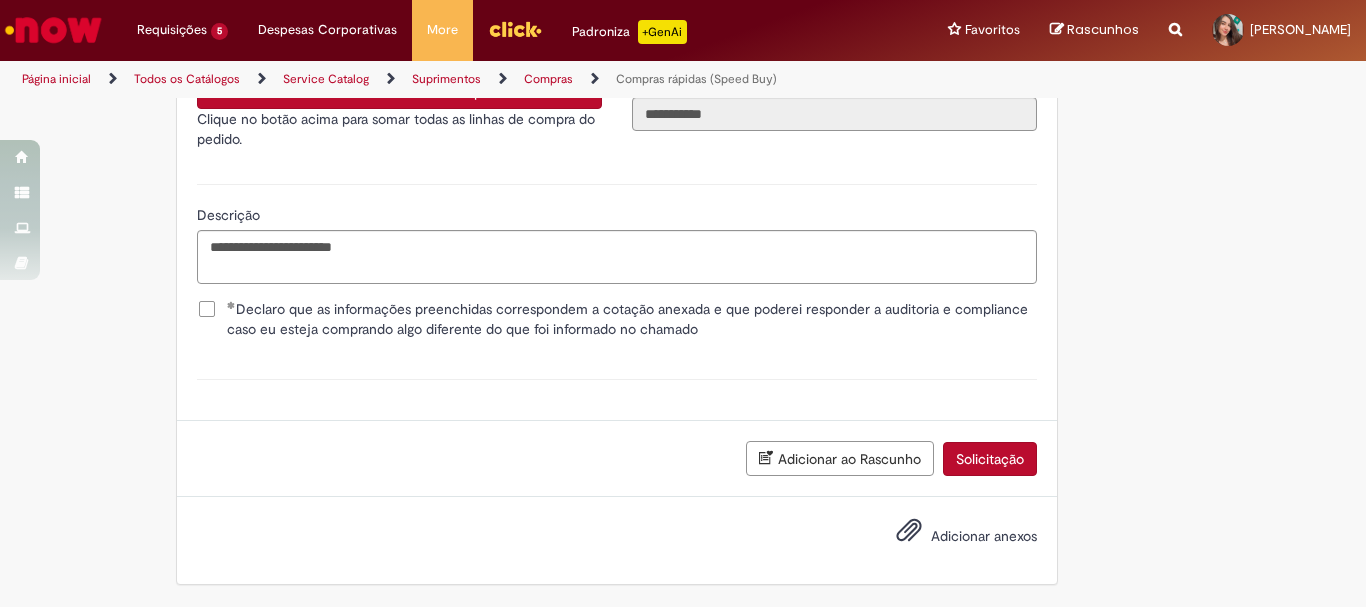 click on "Adicionar anexos" at bounding box center (984, 536) 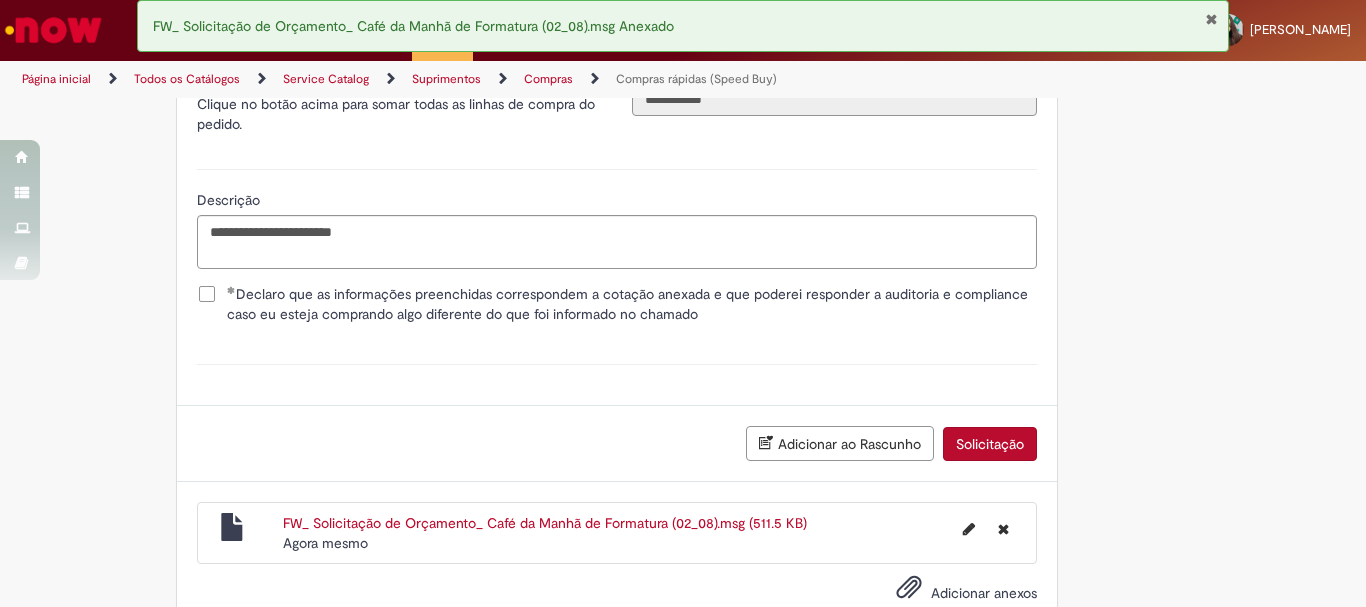 scroll, scrollTop: 3713, scrollLeft: 0, axis: vertical 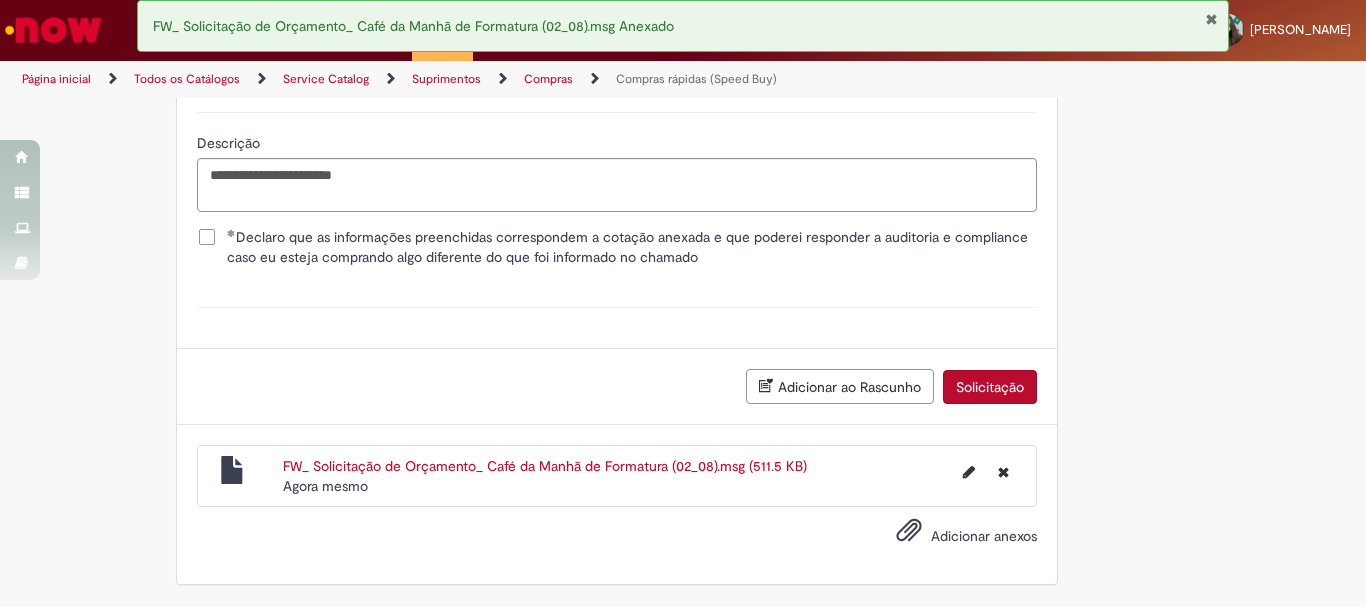 click on "Solicitação" at bounding box center [990, 387] 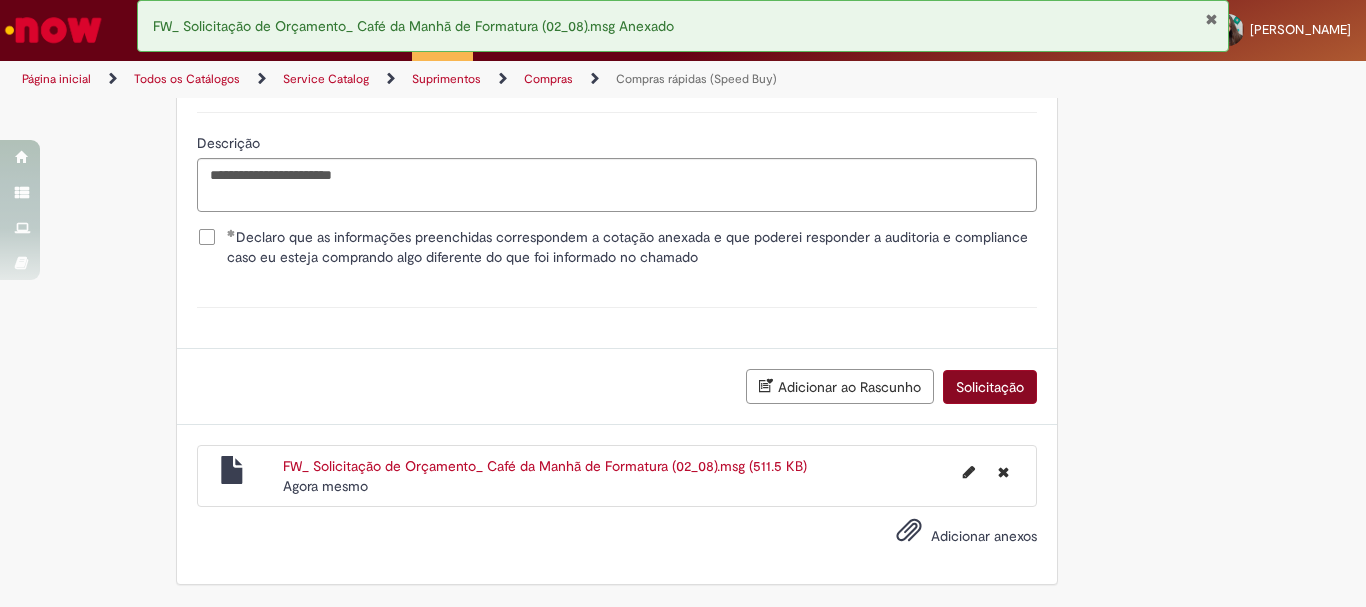 scroll, scrollTop: 3667, scrollLeft: 0, axis: vertical 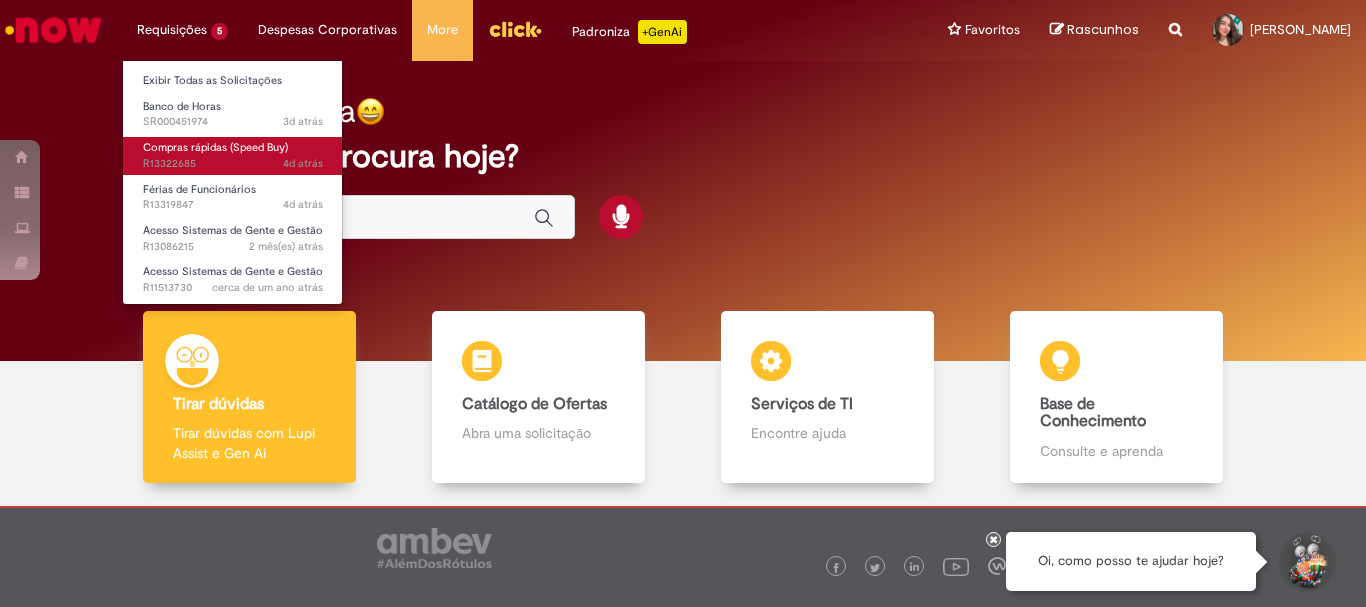 click on "Compras rápidas (Speed Buy)" at bounding box center [215, 147] 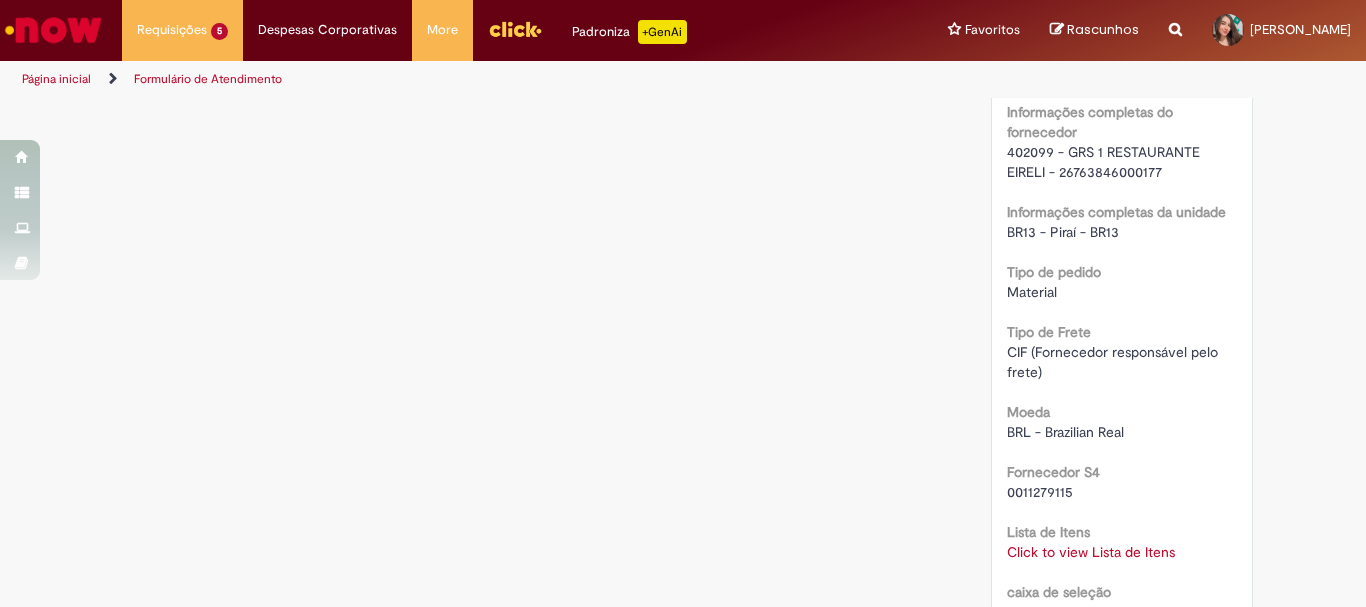 scroll, scrollTop: 1700, scrollLeft: 0, axis: vertical 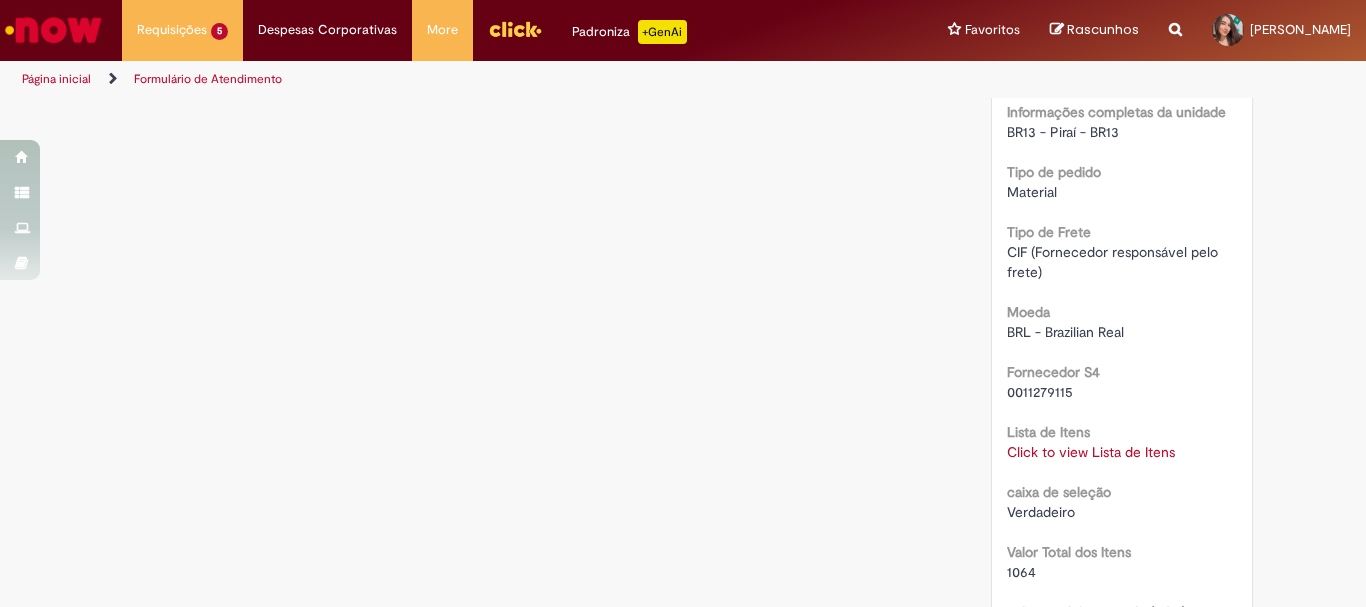 click on "Click to view Lista de Itens" at bounding box center (1091, 452) 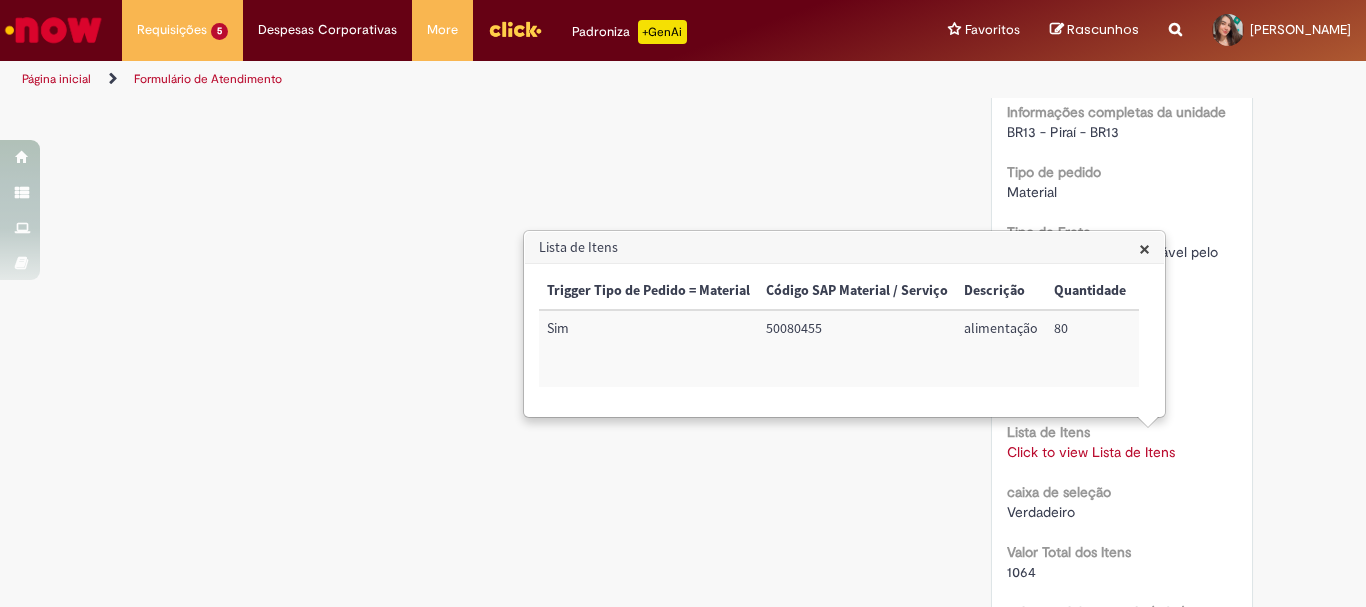 click on "50080455" at bounding box center [857, 348] 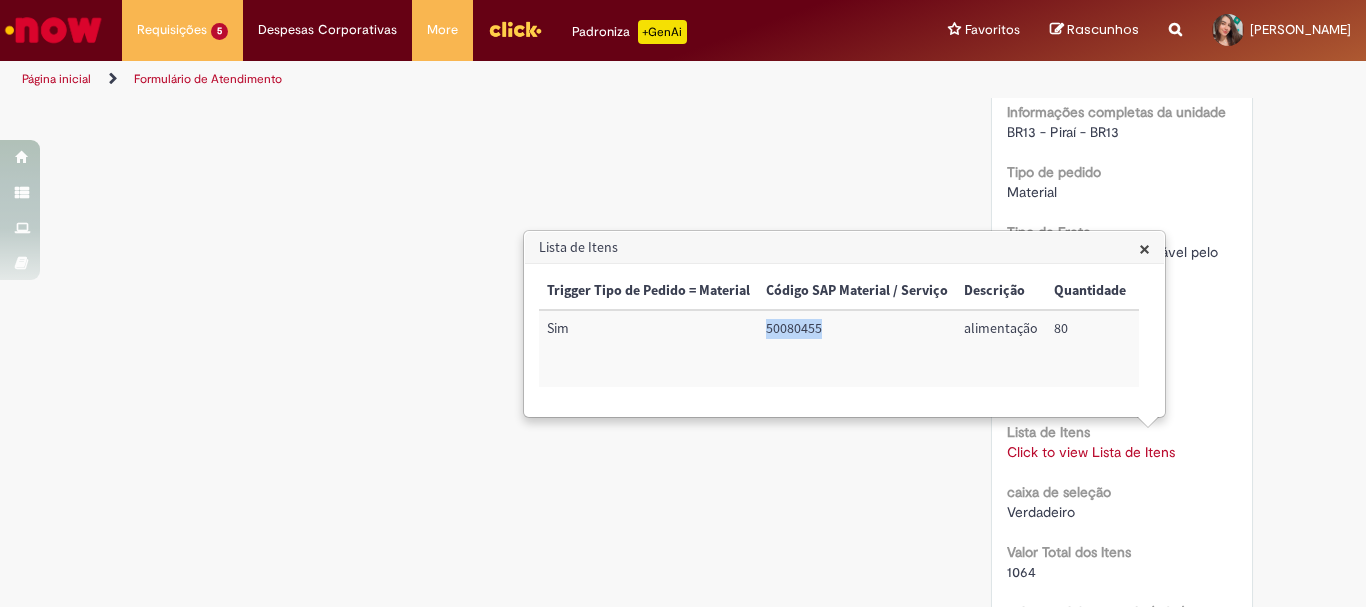 copy on "50080455" 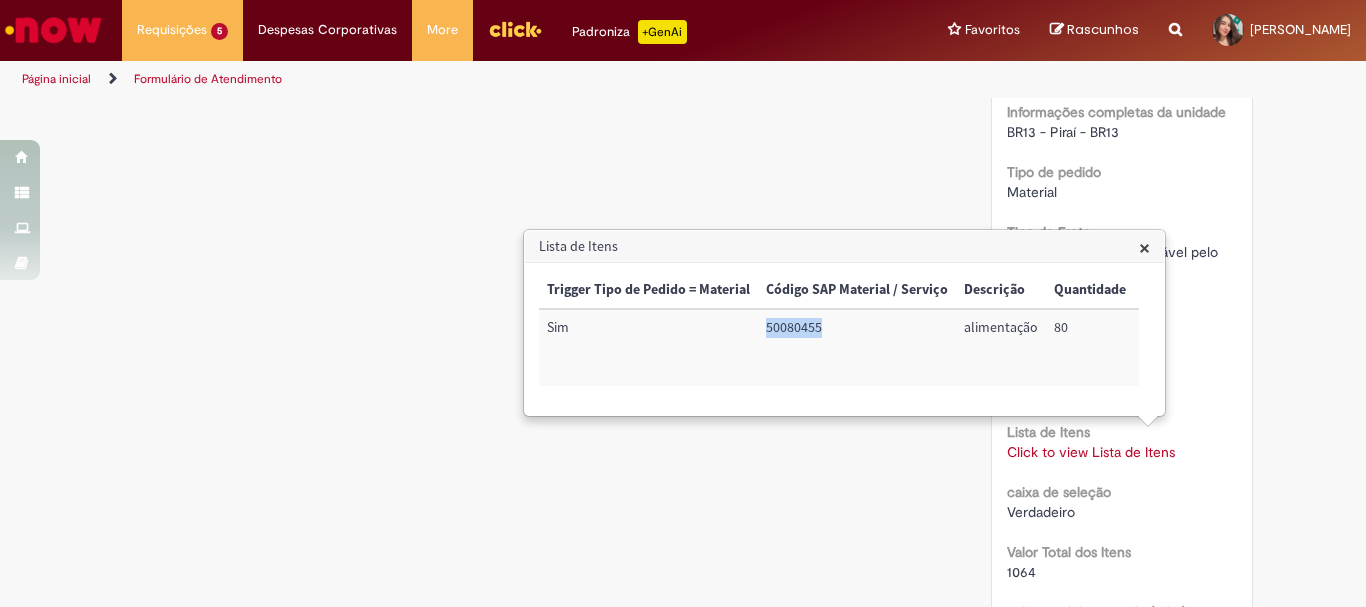 scroll, scrollTop: 0, scrollLeft: 525, axis: horizontal 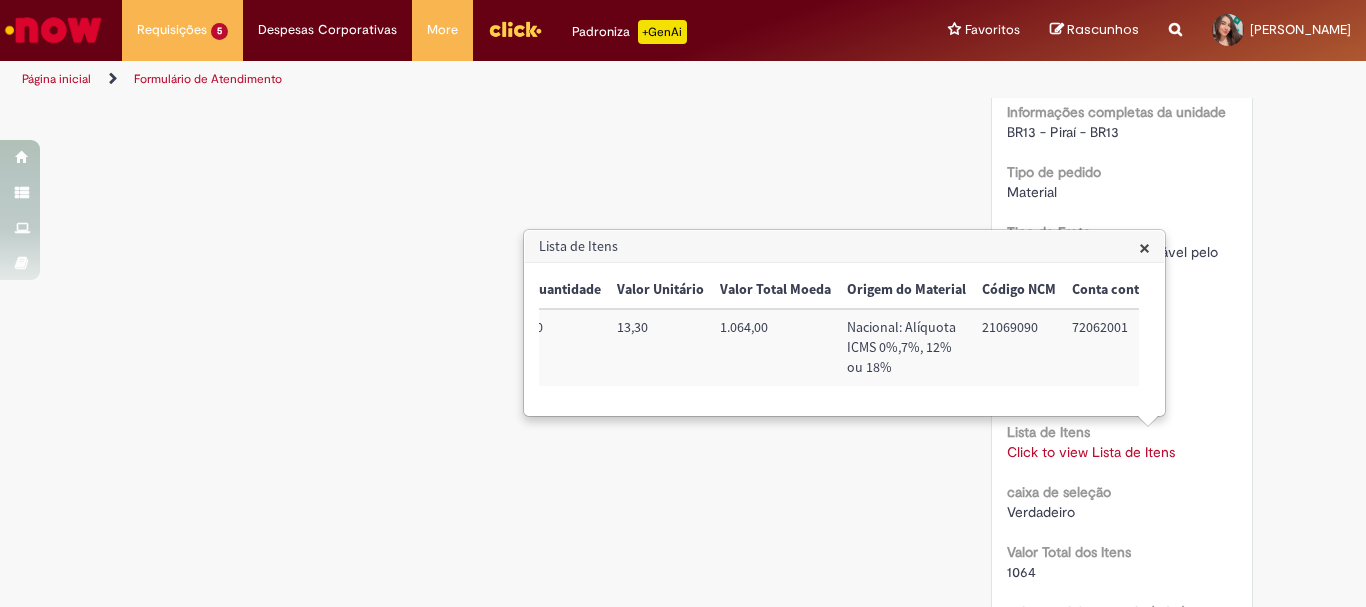 click on "21069090" at bounding box center [1019, 347] 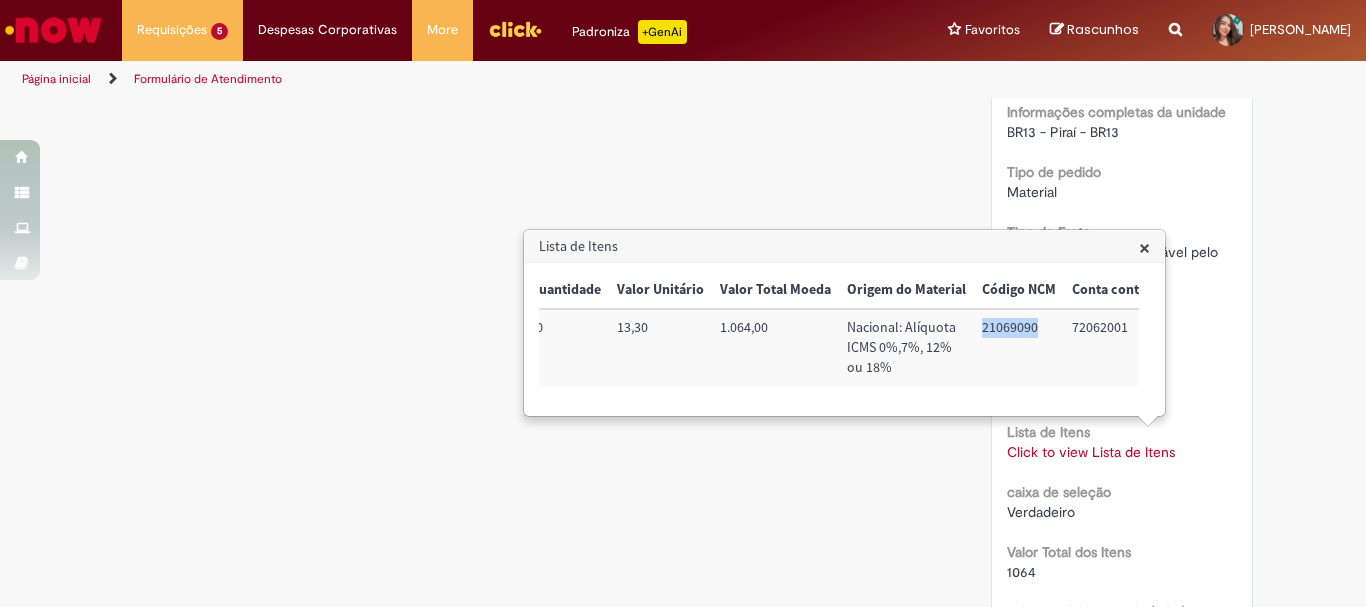 click on "21069090" at bounding box center (1019, 347) 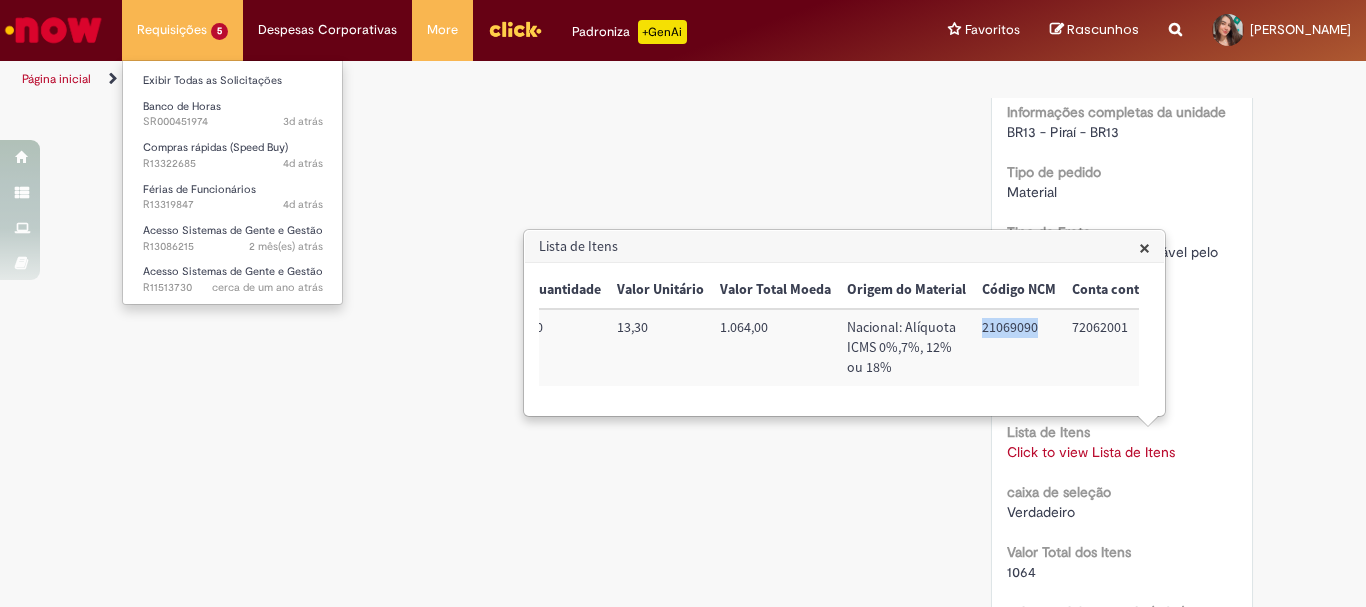 copy on "21069090" 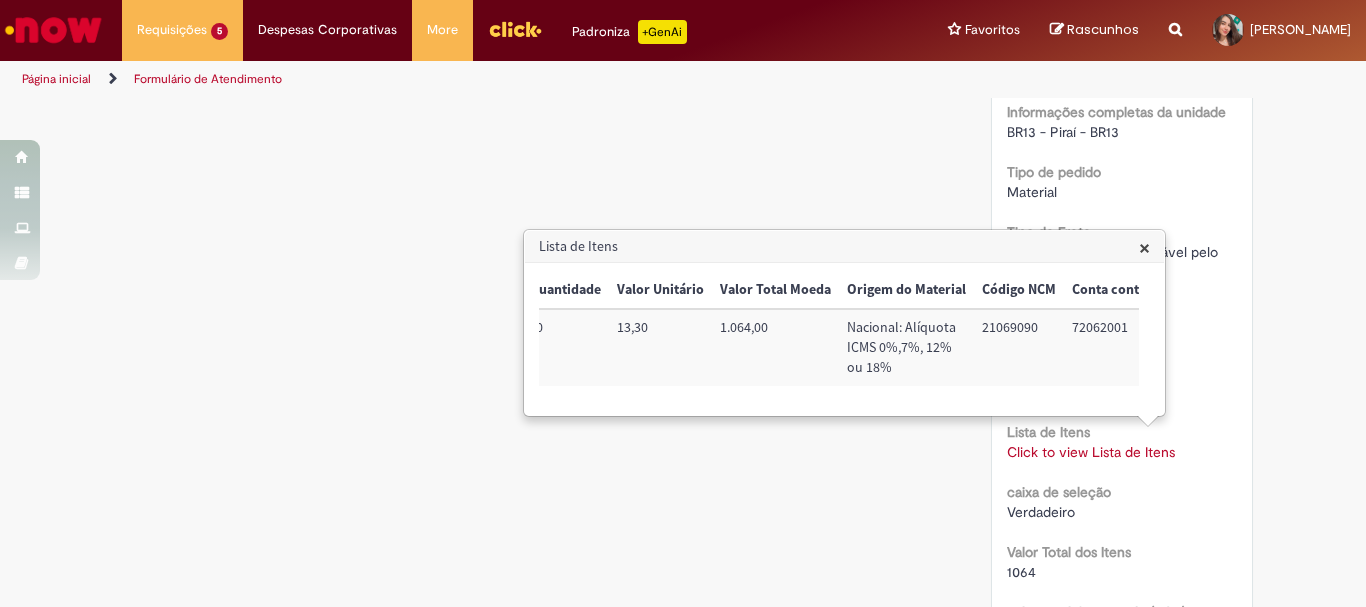 click on "72062001" at bounding box center [1117, 347] 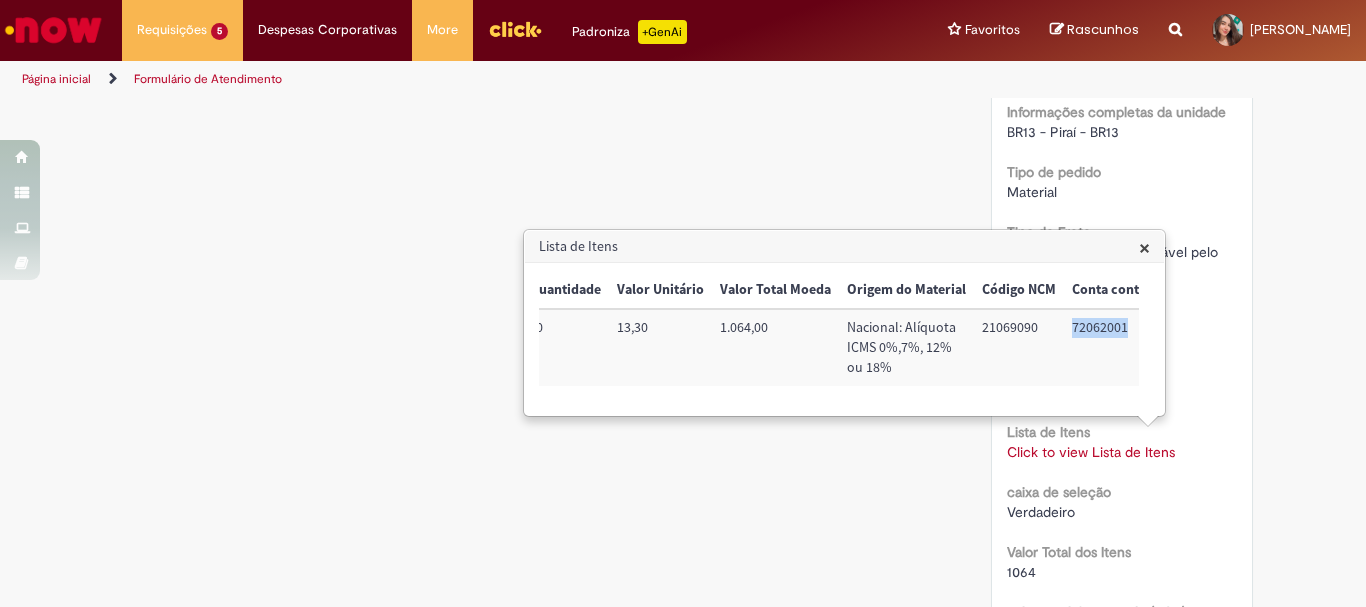 click on "72062001" at bounding box center [1117, 347] 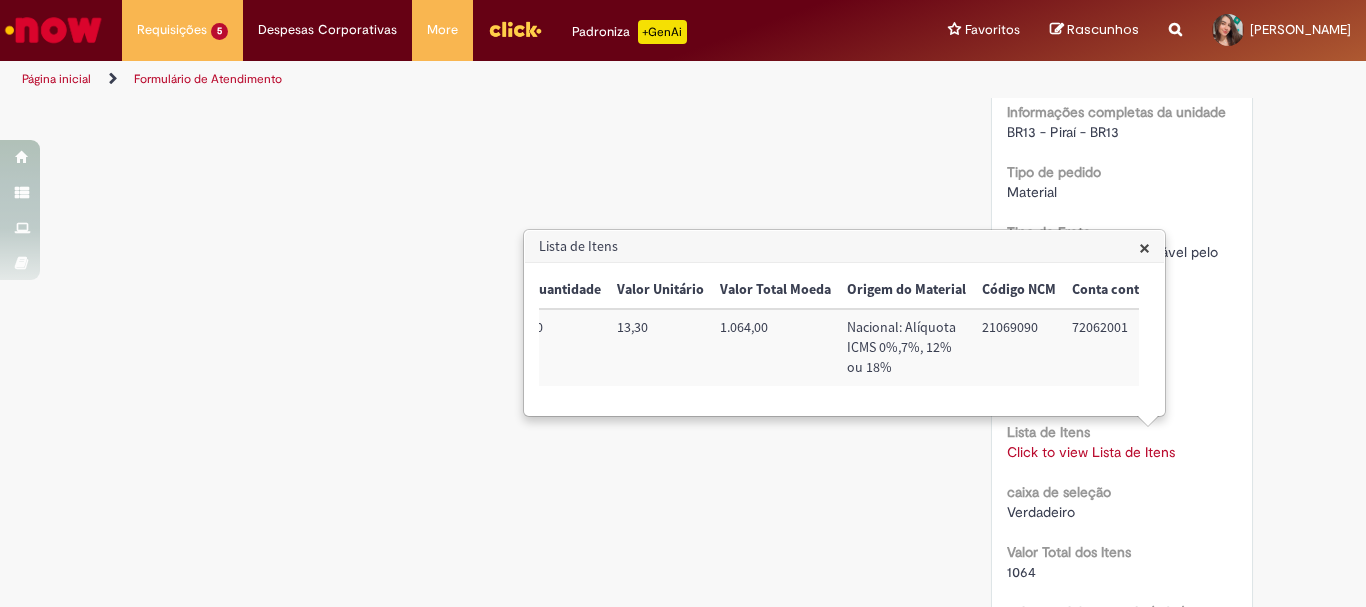 click on "Verificar Código de Barras
Aguardando Aprovação
Aguardando atendimento
Em andamento
Validação
Concluído
Compras rápidas (Speed Buy)
Enviar
AR
Ambev RPA
3d atrás 3 dias atrás     Comentários adicionais
RCD" at bounding box center [683, -10] 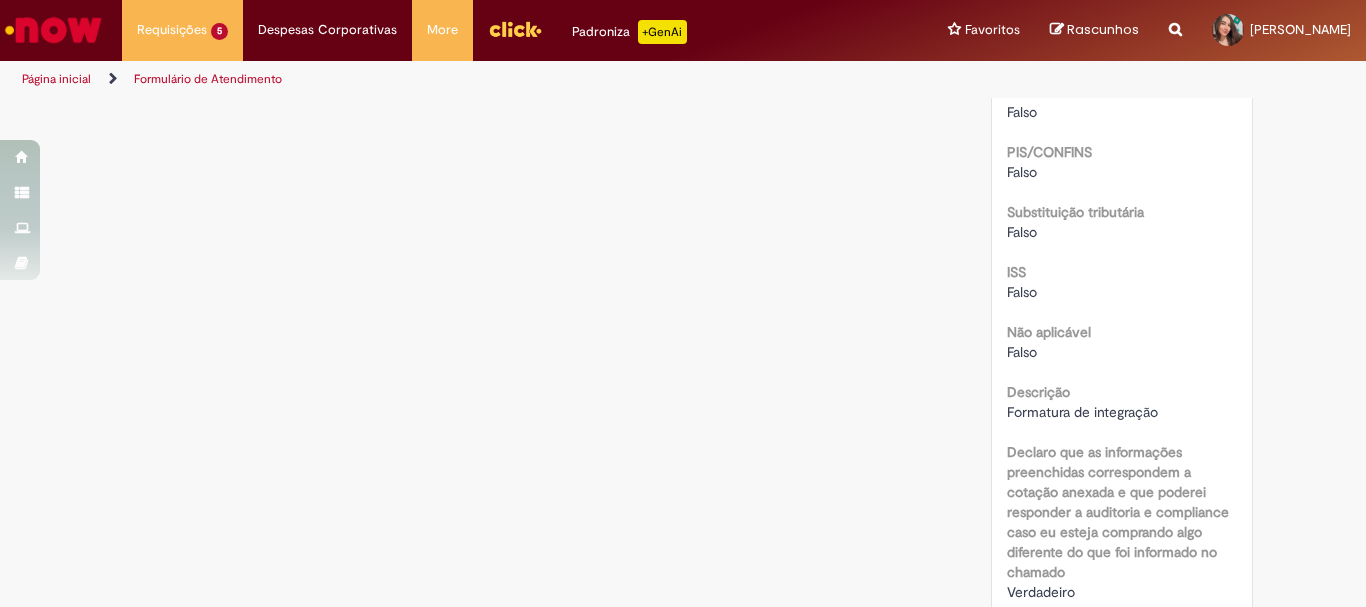 scroll, scrollTop: 2600, scrollLeft: 0, axis: vertical 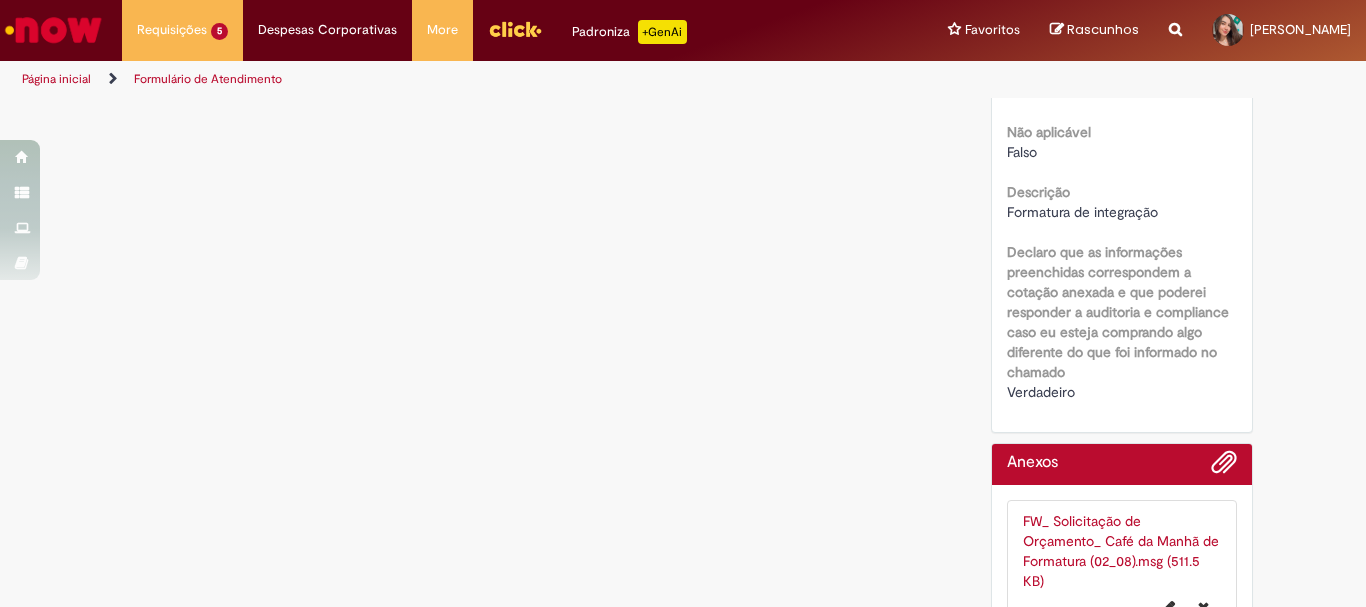 click on "Formatura de integração" at bounding box center [1082, 212] 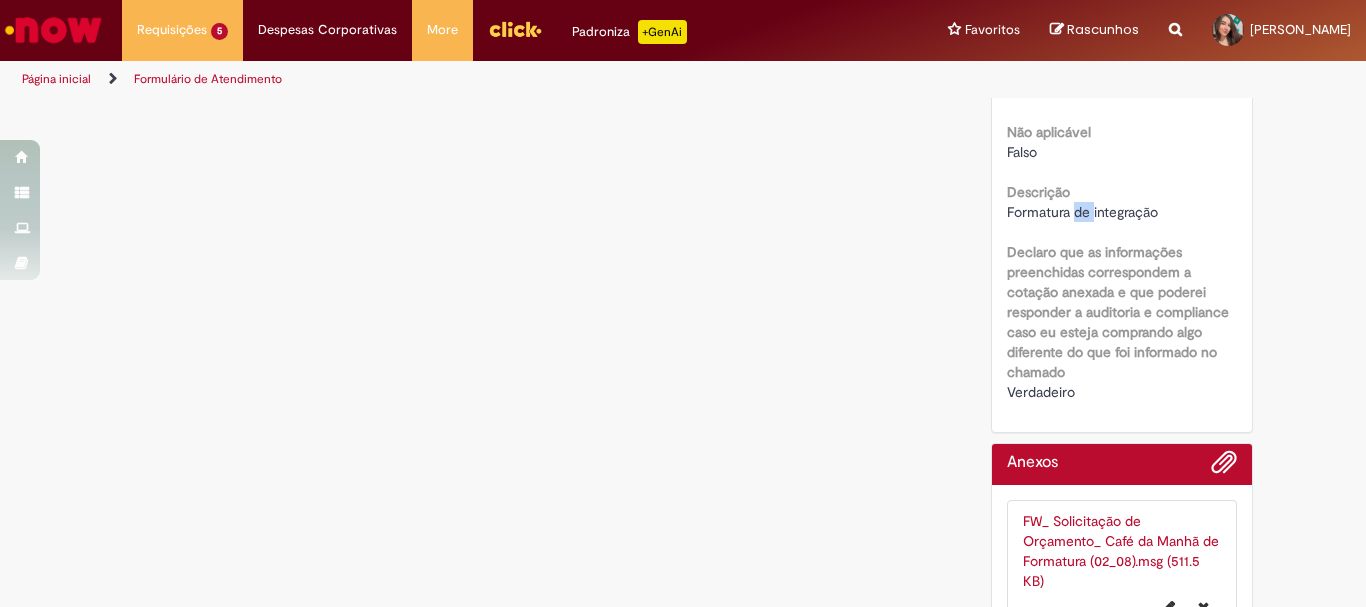click on "Formatura de integração" at bounding box center [1082, 212] 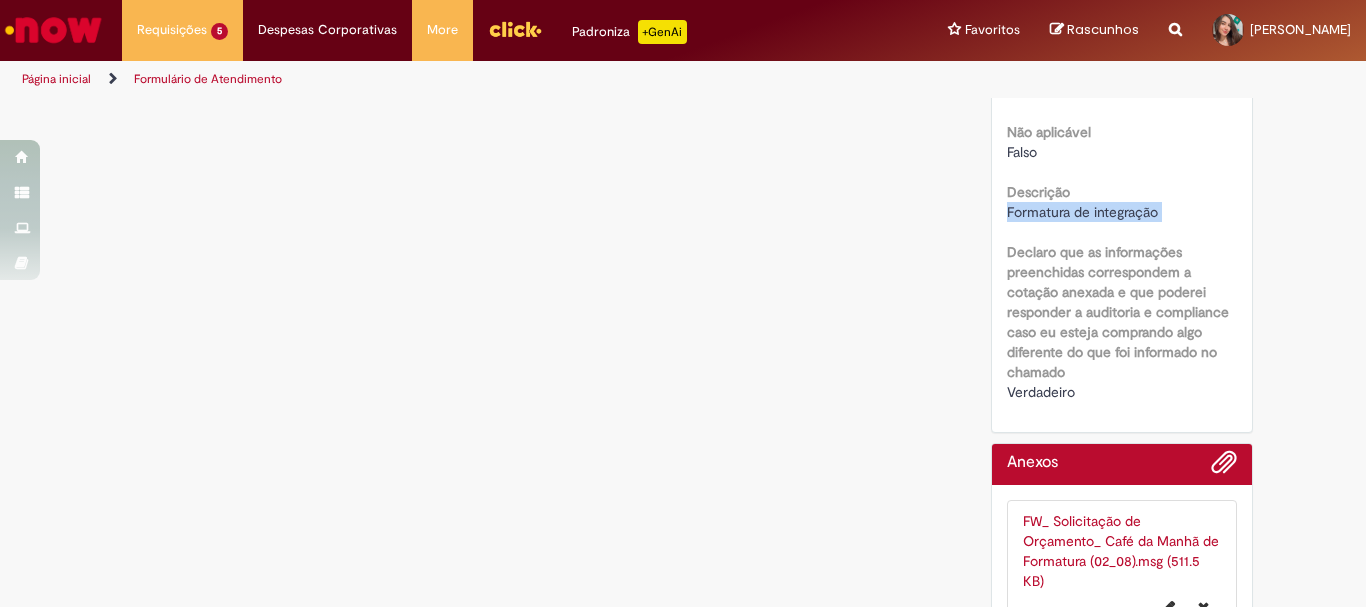click on "Formatura de integração" at bounding box center (1082, 212) 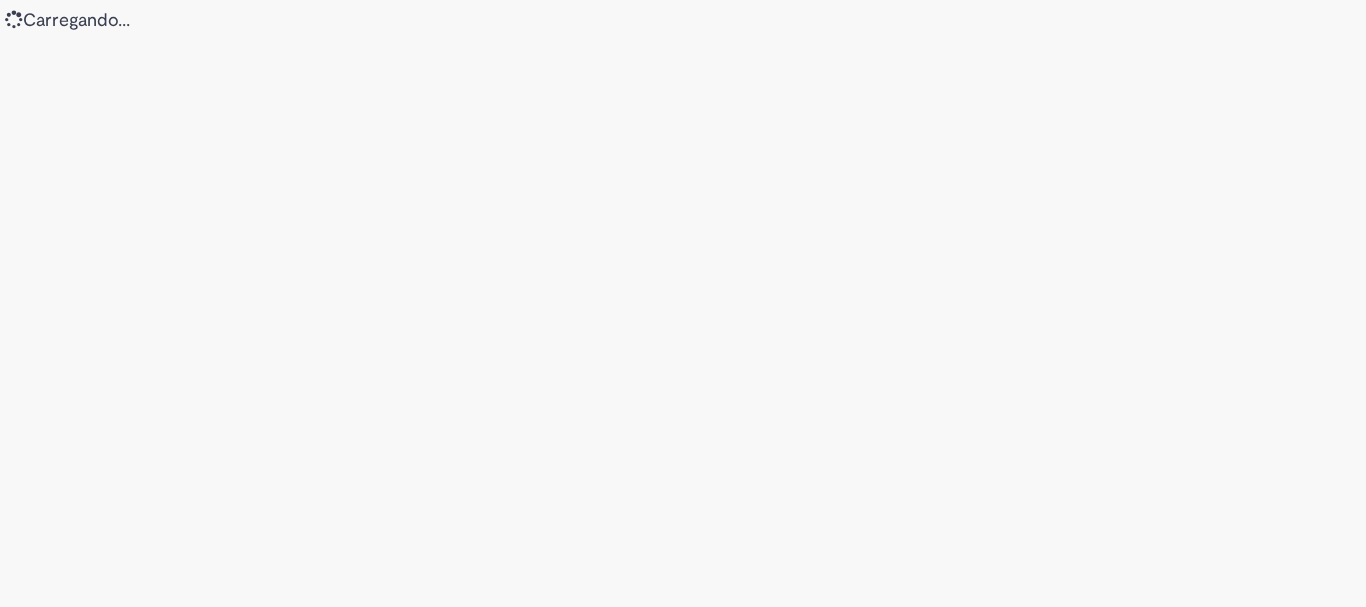 scroll, scrollTop: 0, scrollLeft: 0, axis: both 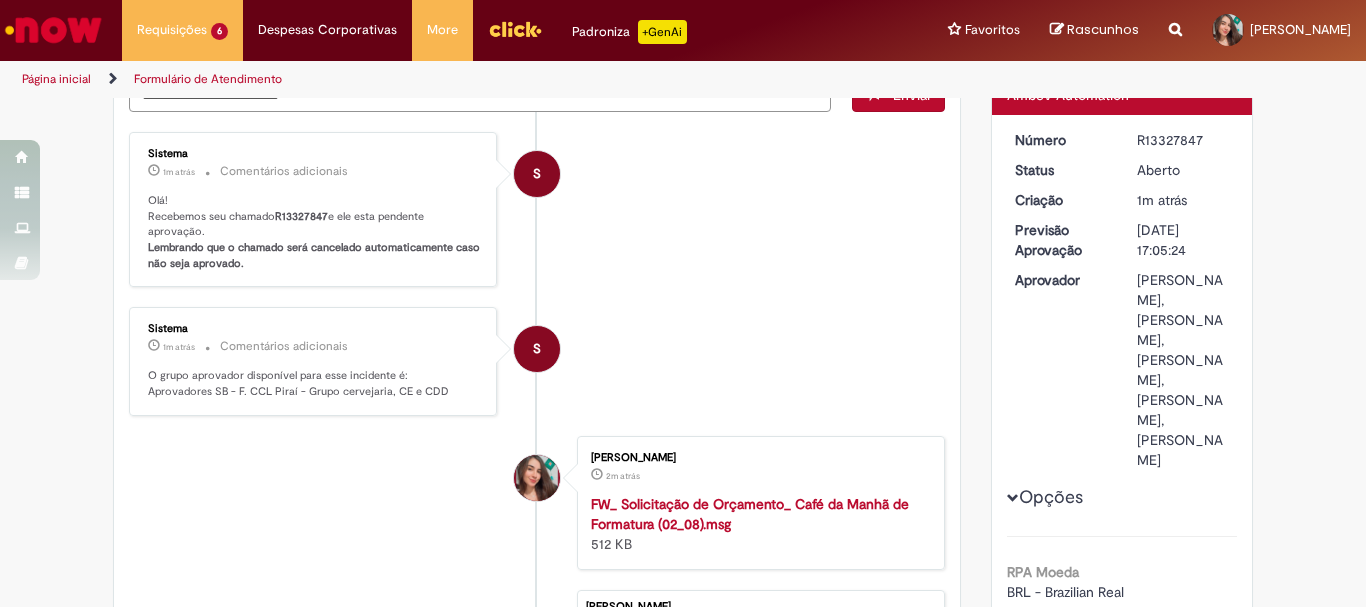 click on "R13327847" at bounding box center [301, 216] 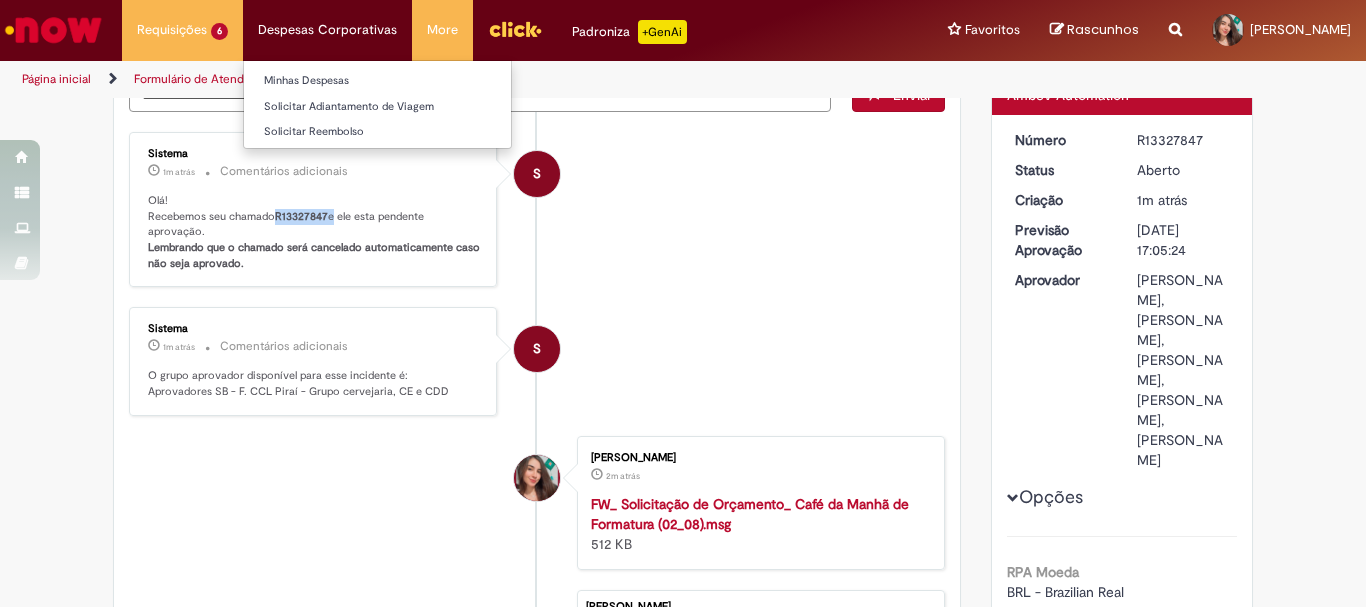 copy on "R13327847" 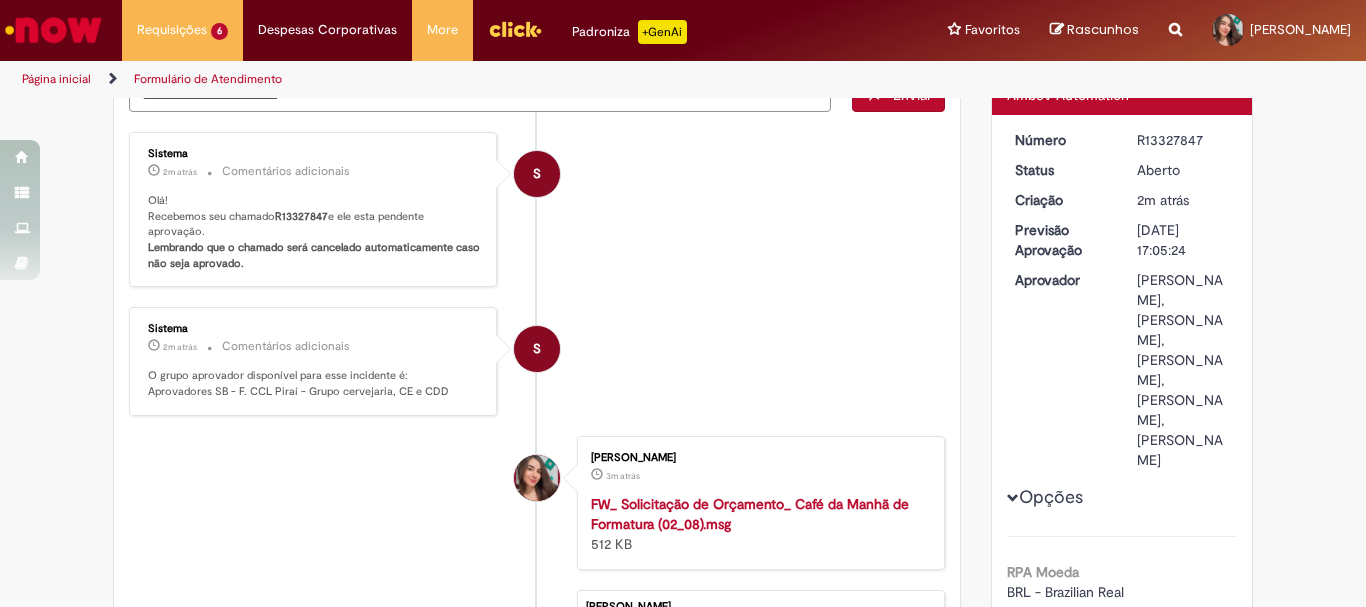 click on "S
Sistema
2m atrás 2 minutos atrás     Comentários adicionais
Olá!  Recebemos seu chamado  R13327847  e ele esta pendente aprovação.  Lembrando que o chamado será cancelado automaticamente caso não seja aprovado.
S
Sistema
2m atrás 2 minutos atrás     Comentários adicionais
O grupo aprovador disponível para esse incidente é:
Aprovadores SB - F. CCL Piraí - Grupo cervejaria, CE e CDD" at bounding box center [537, 439] 